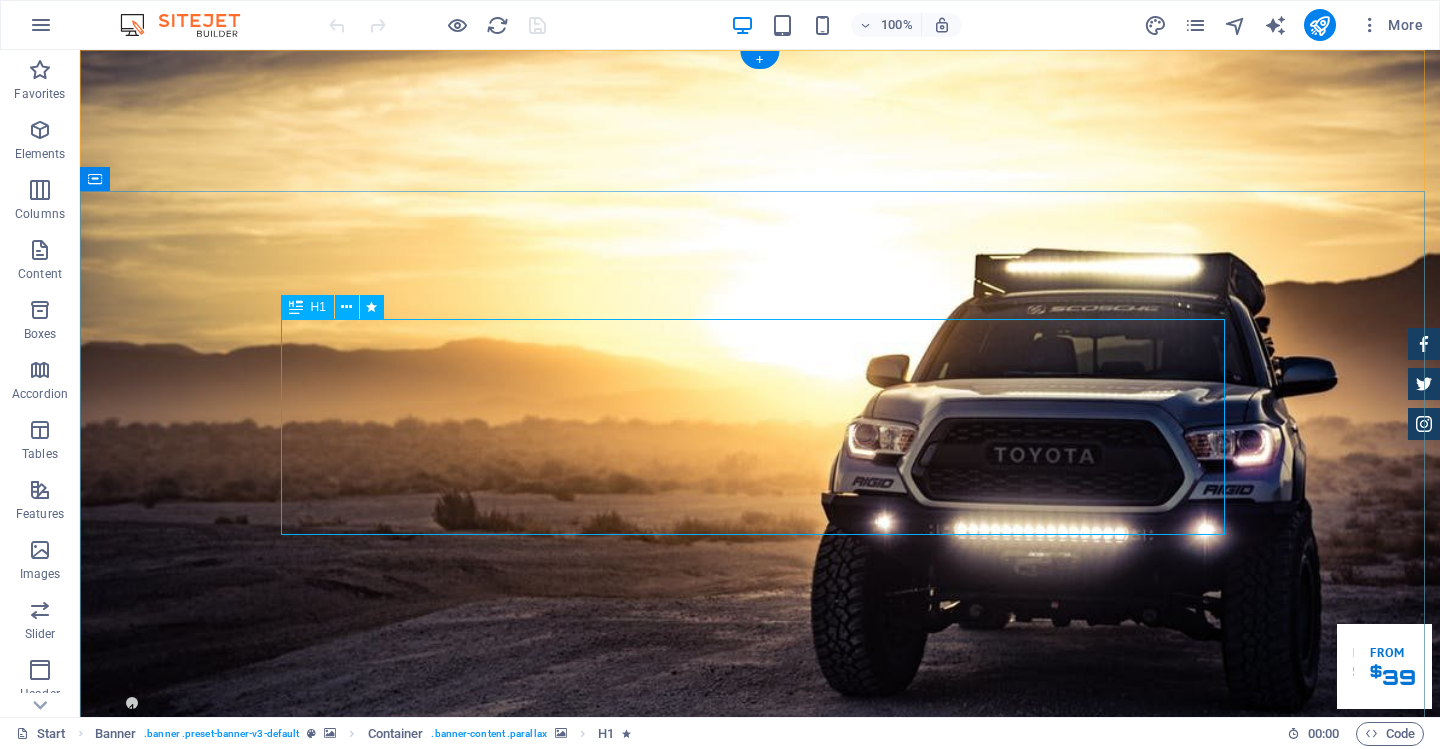 scroll, scrollTop: 0, scrollLeft: 0, axis: both 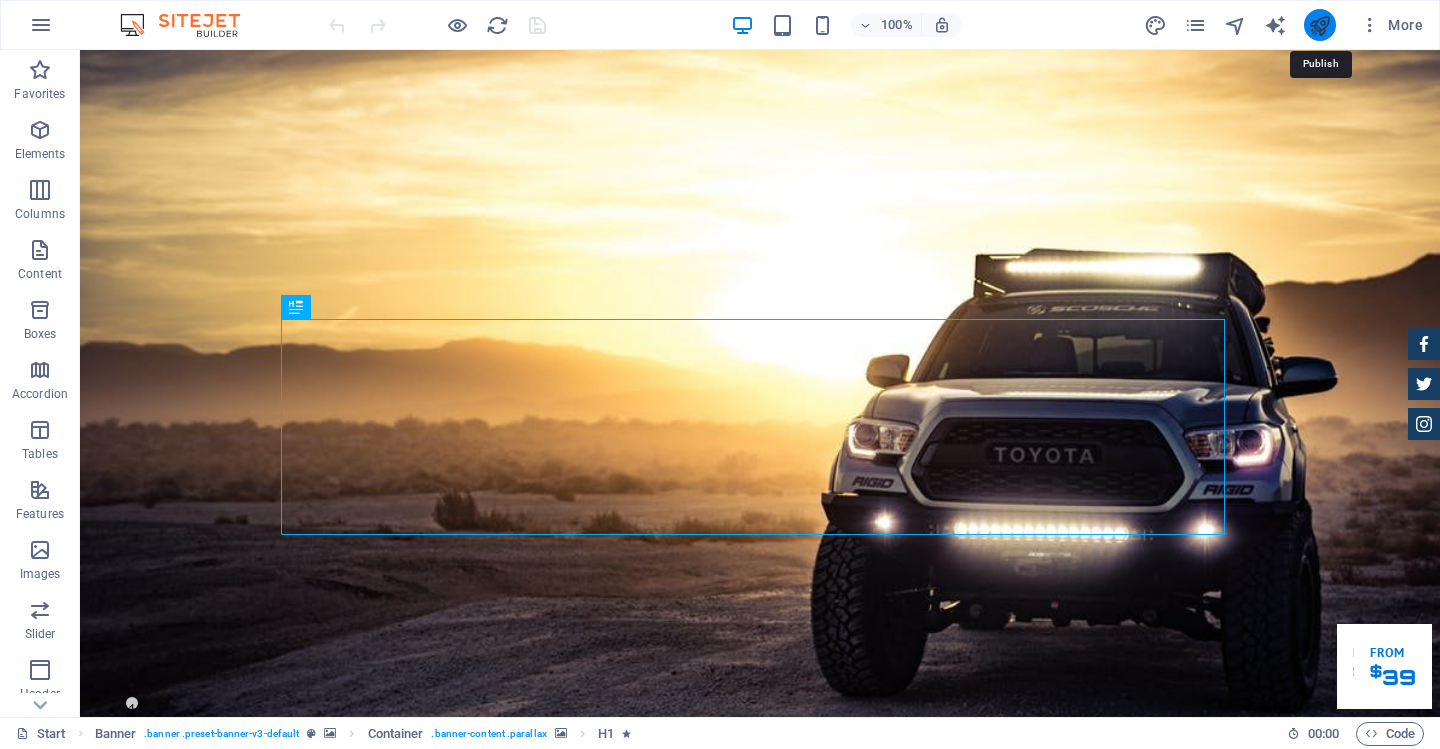 click at bounding box center [1319, 25] 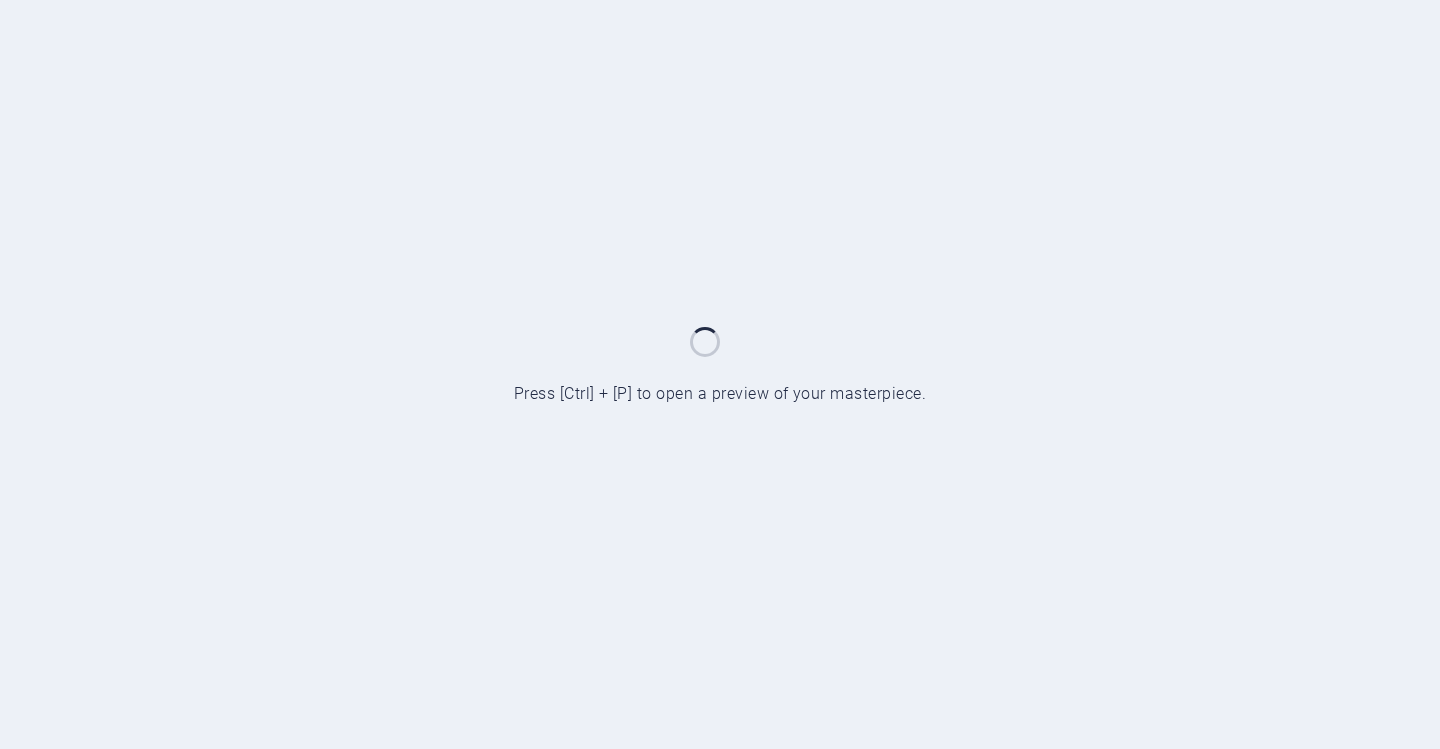 scroll, scrollTop: 0, scrollLeft: 0, axis: both 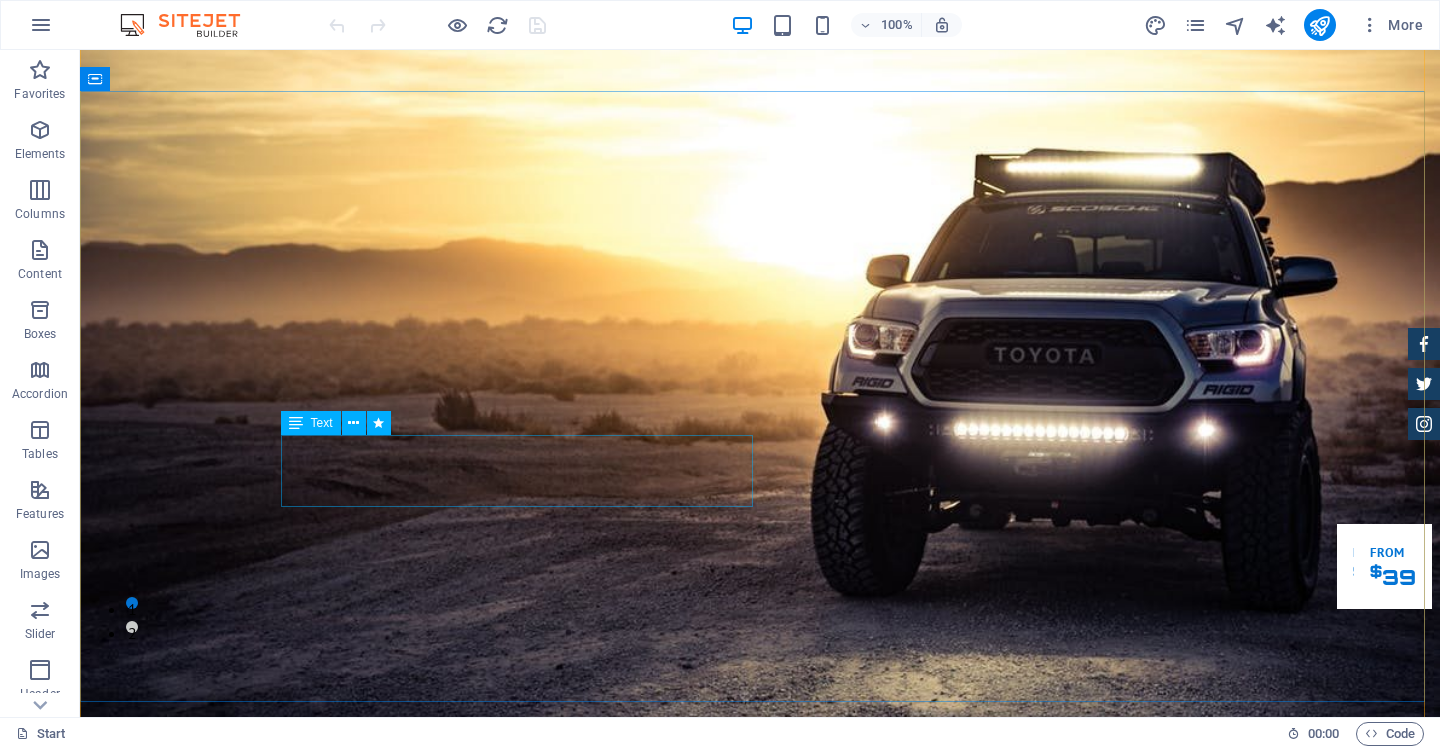 click on "Lorem ipsum dolor sit amet, consetetur sadipscing elitr, sed diam nonumy eirmod tempor invidunt ut labore et dolore magna aliquyam erat." at bounding box center [760, 2069] 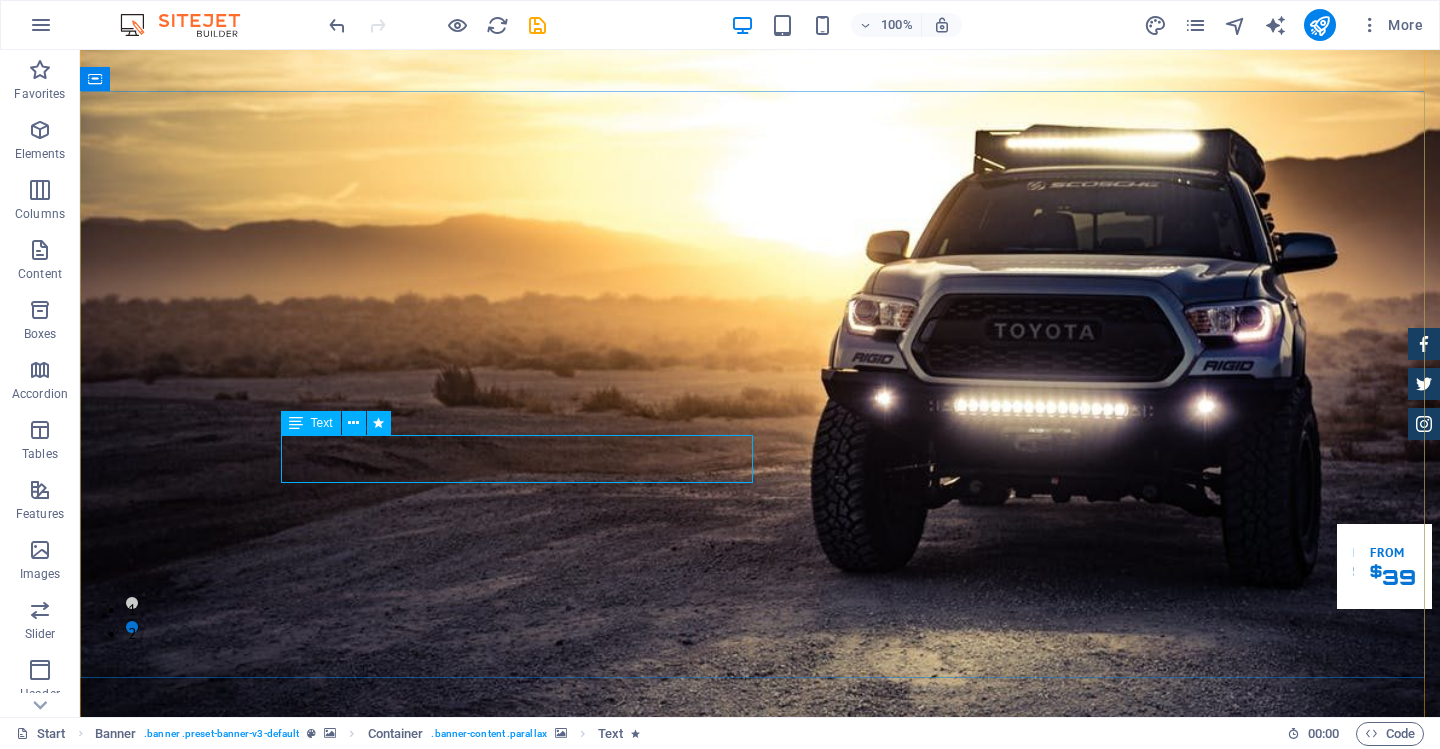 click on "[PERSON_NAME] – your reliable partner in building better spaces for your family or business" at bounding box center (760, 1934) 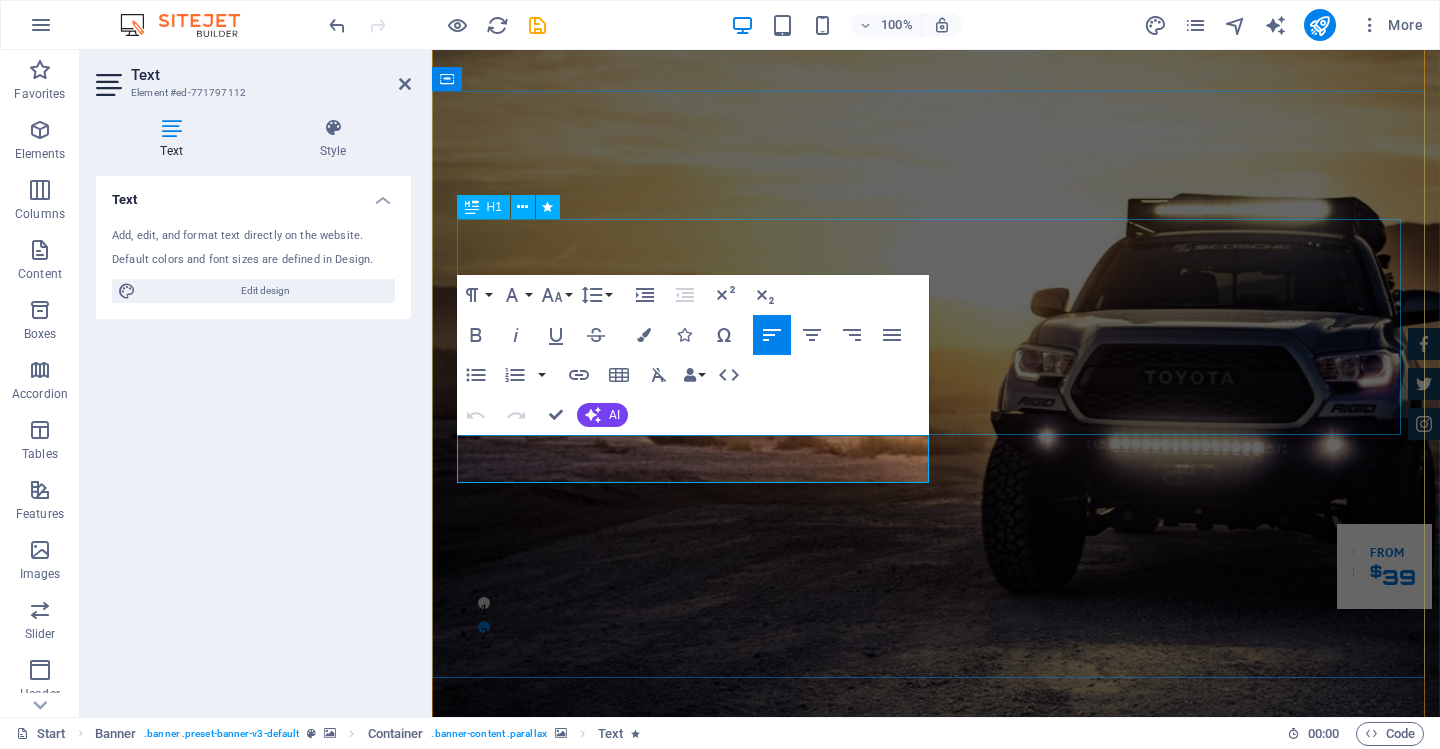 click on "home improvement you can  trust" at bounding box center [936, 1802] 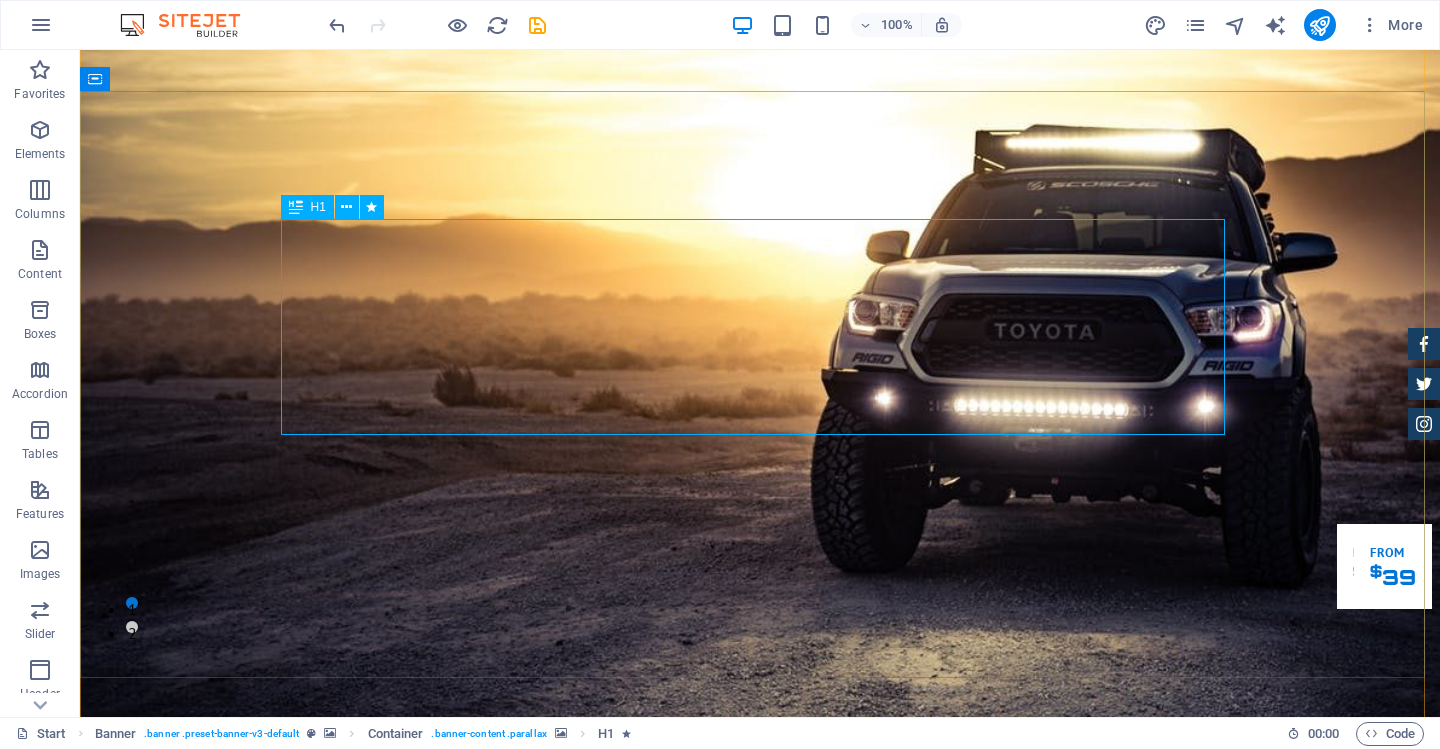 click on "home improvement you can  trust" at bounding box center (760, 1802) 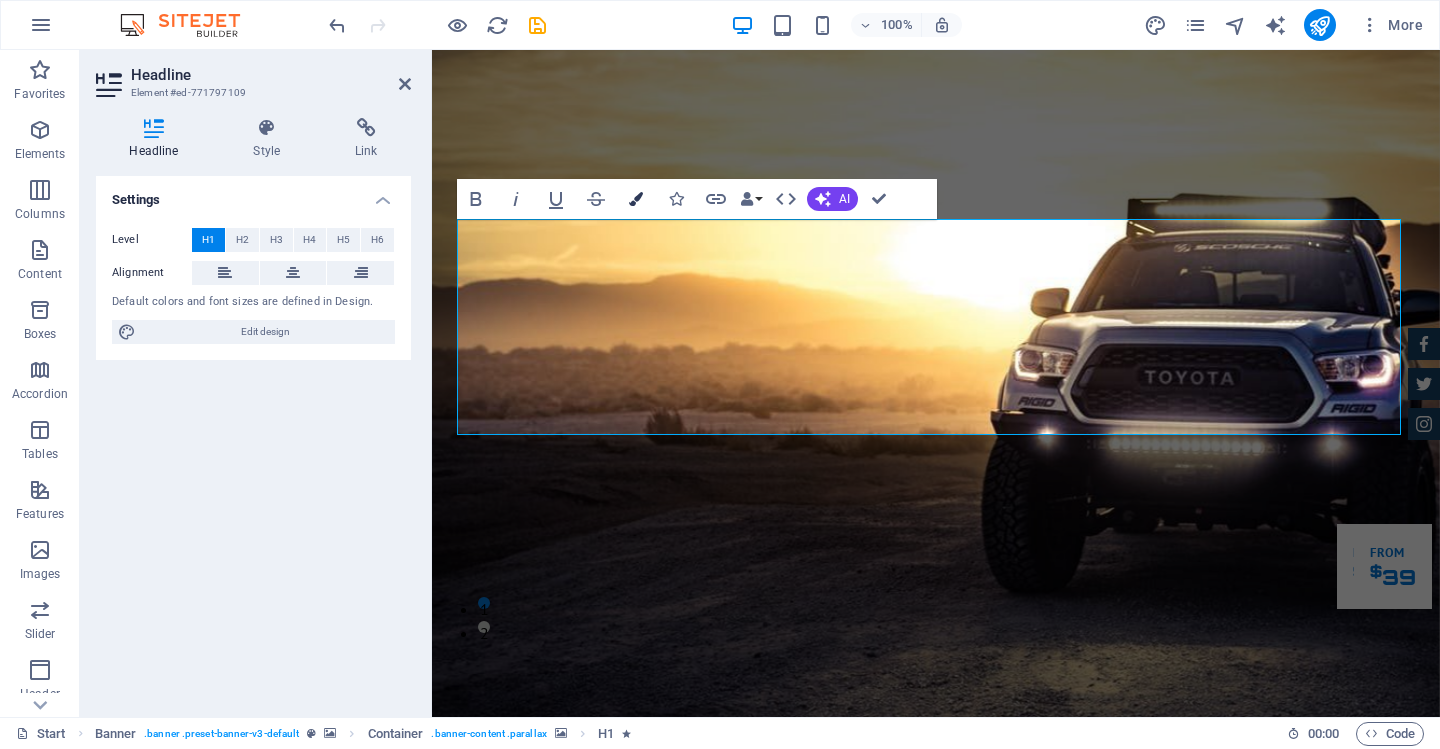 click at bounding box center [636, 199] 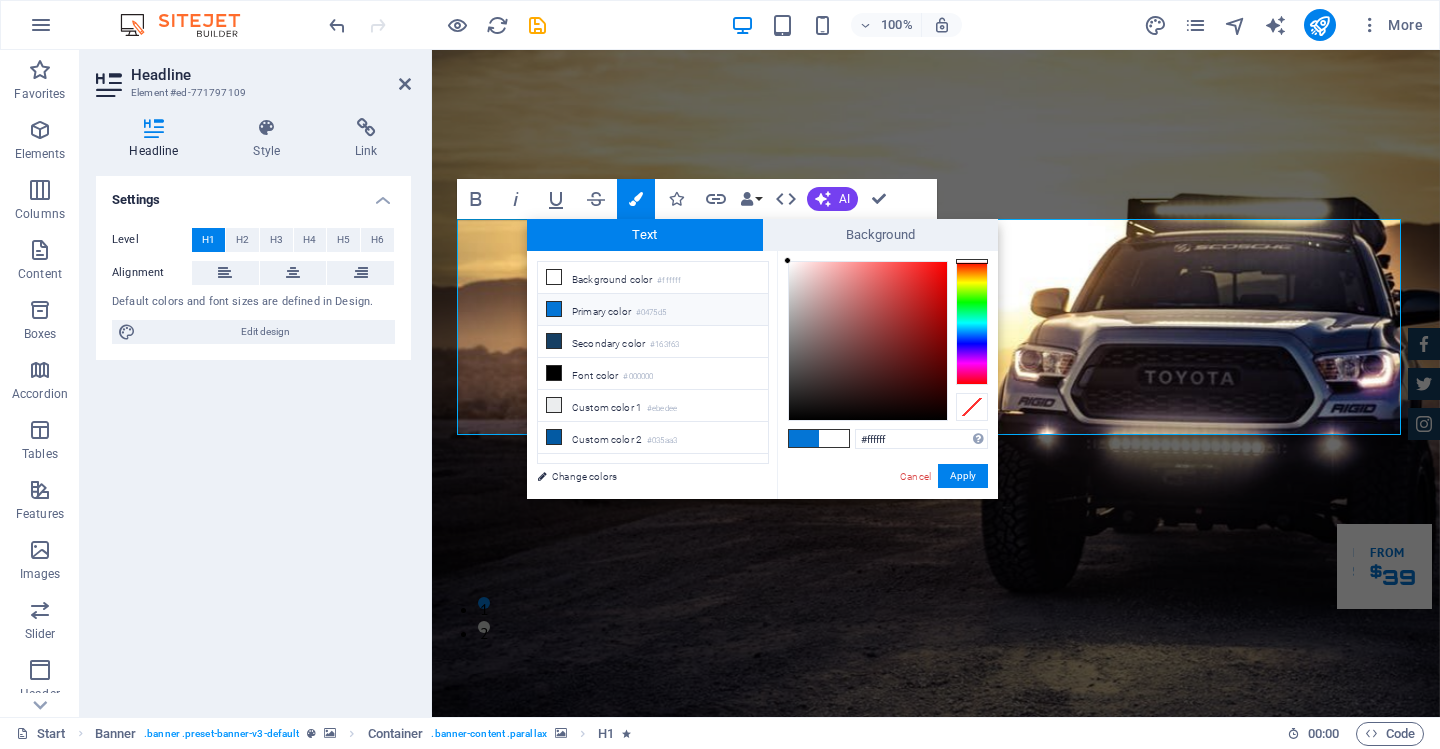 click on "Primary color
#0475d5" at bounding box center (653, 310) 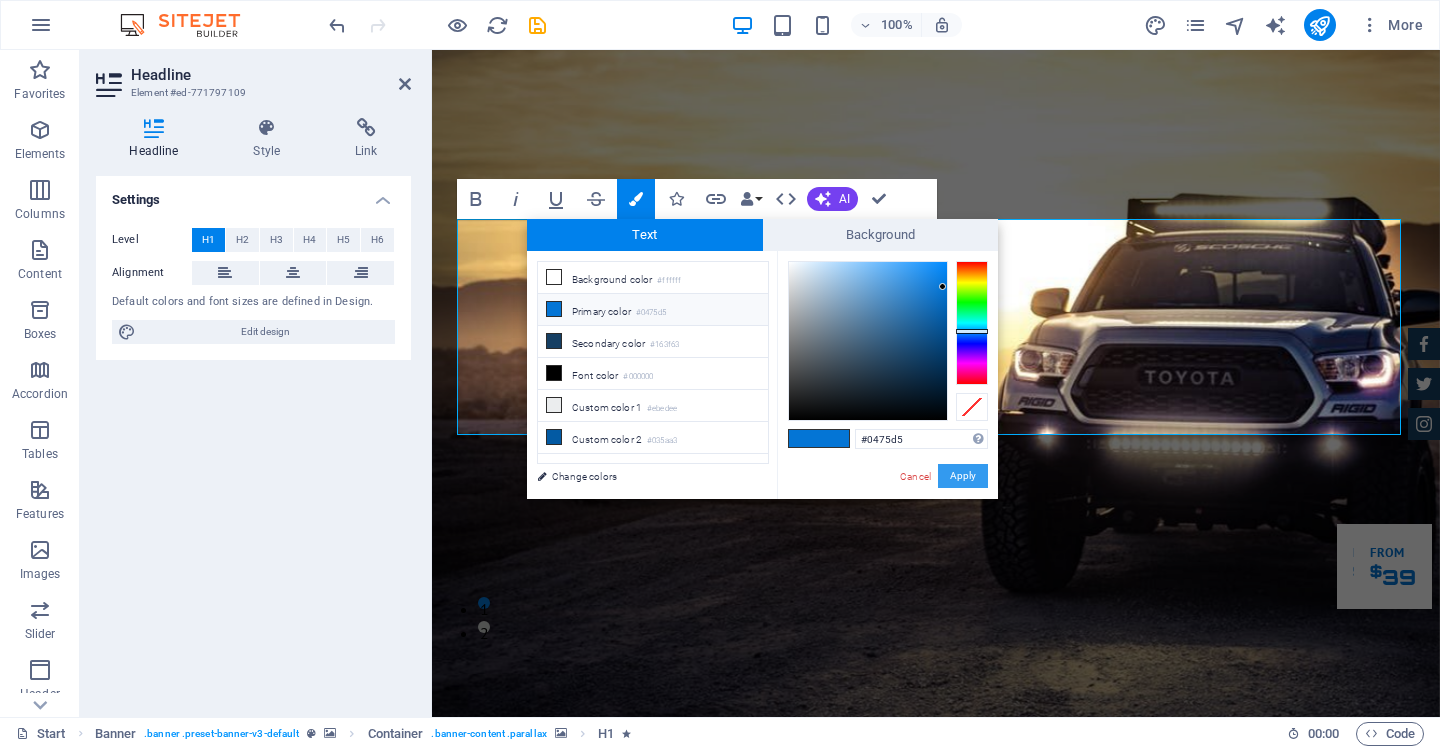 drag, startPoint x: 979, startPoint y: 471, endPoint x: 532, endPoint y: 421, distance: 449.78772 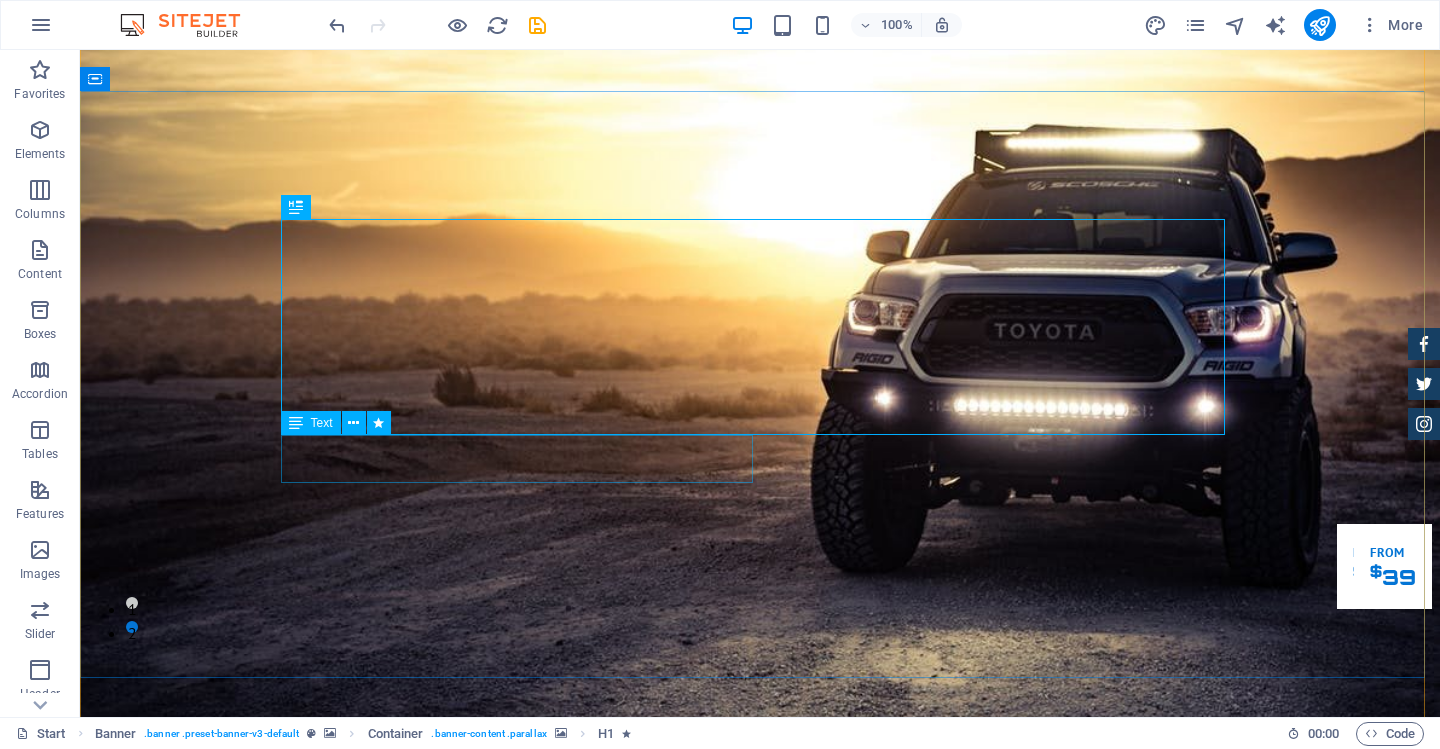 click on "[PERSON_NAME] – your reliable partner in building better spaces for your family or business" at bounding box center (760, 1934) 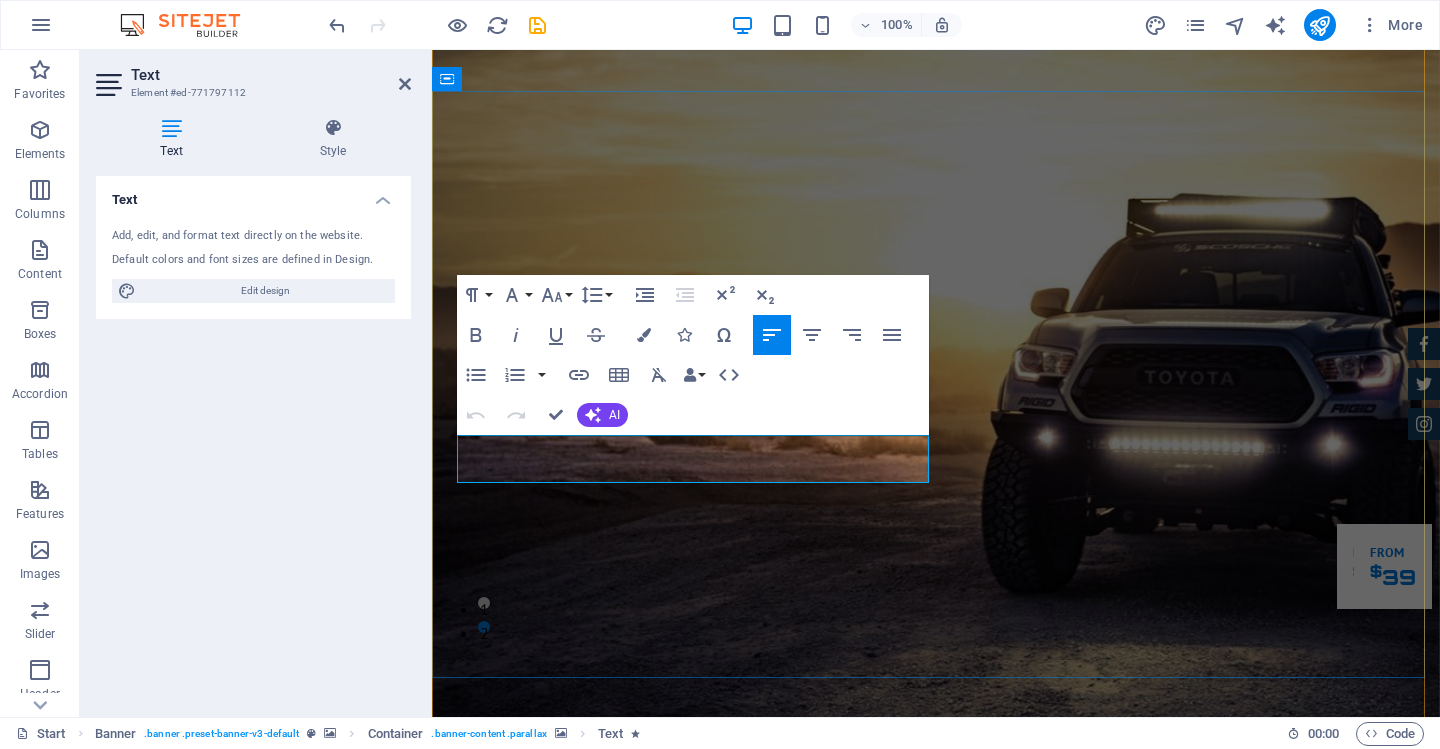 click on "[PERSON_NAME] – your reliable partner in building better spaces for your family or business" at bounding box center (936, 1934) 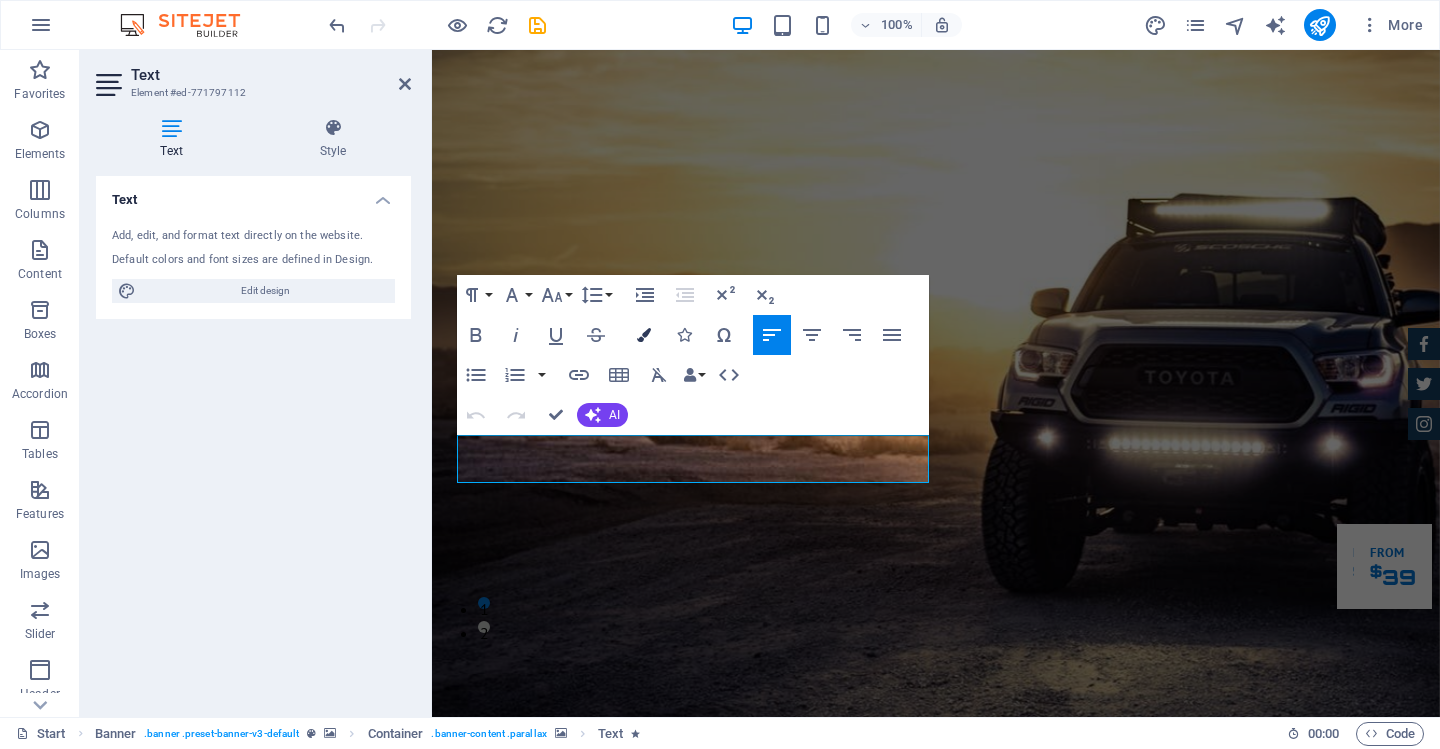 click on "Colors" at bounding box center (644, 335) 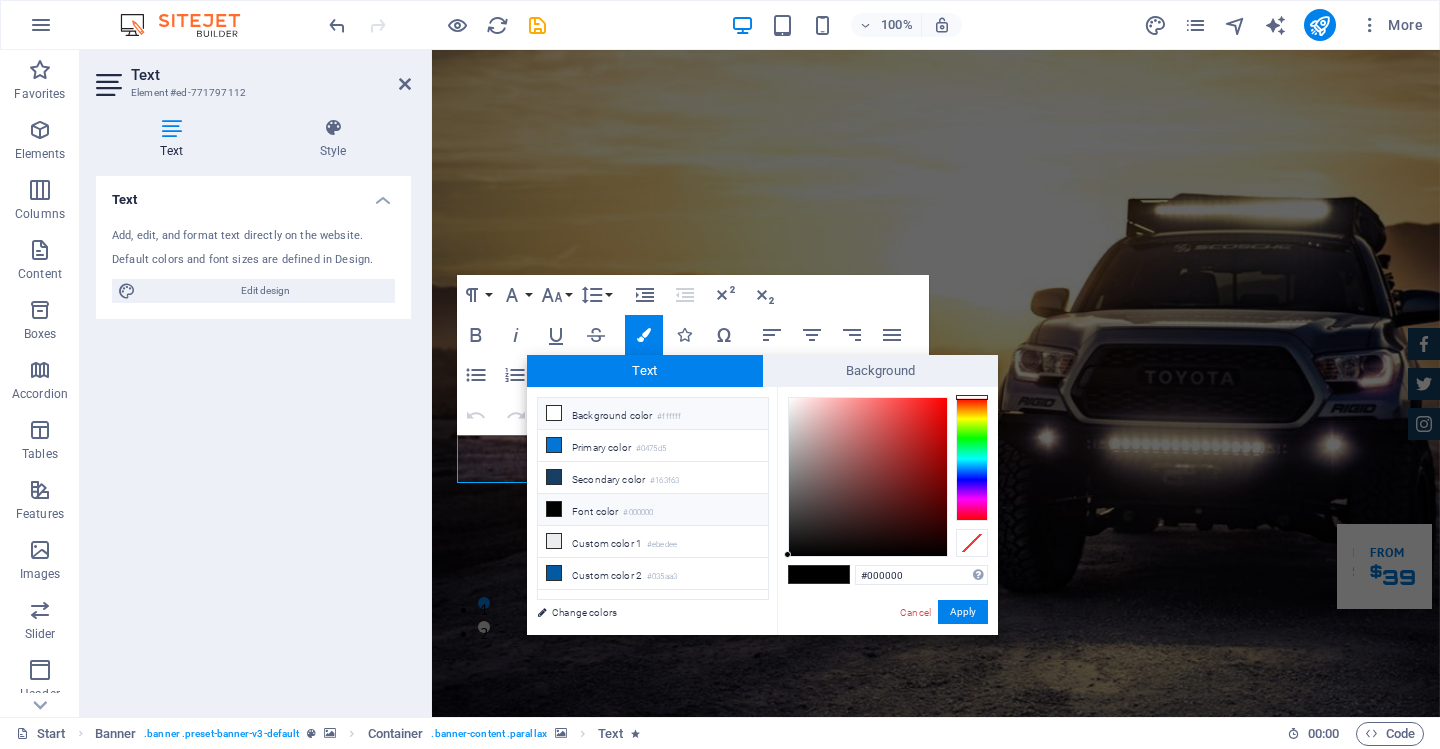 click on "Background color
#ffffff" at bounding box center (653, 414) 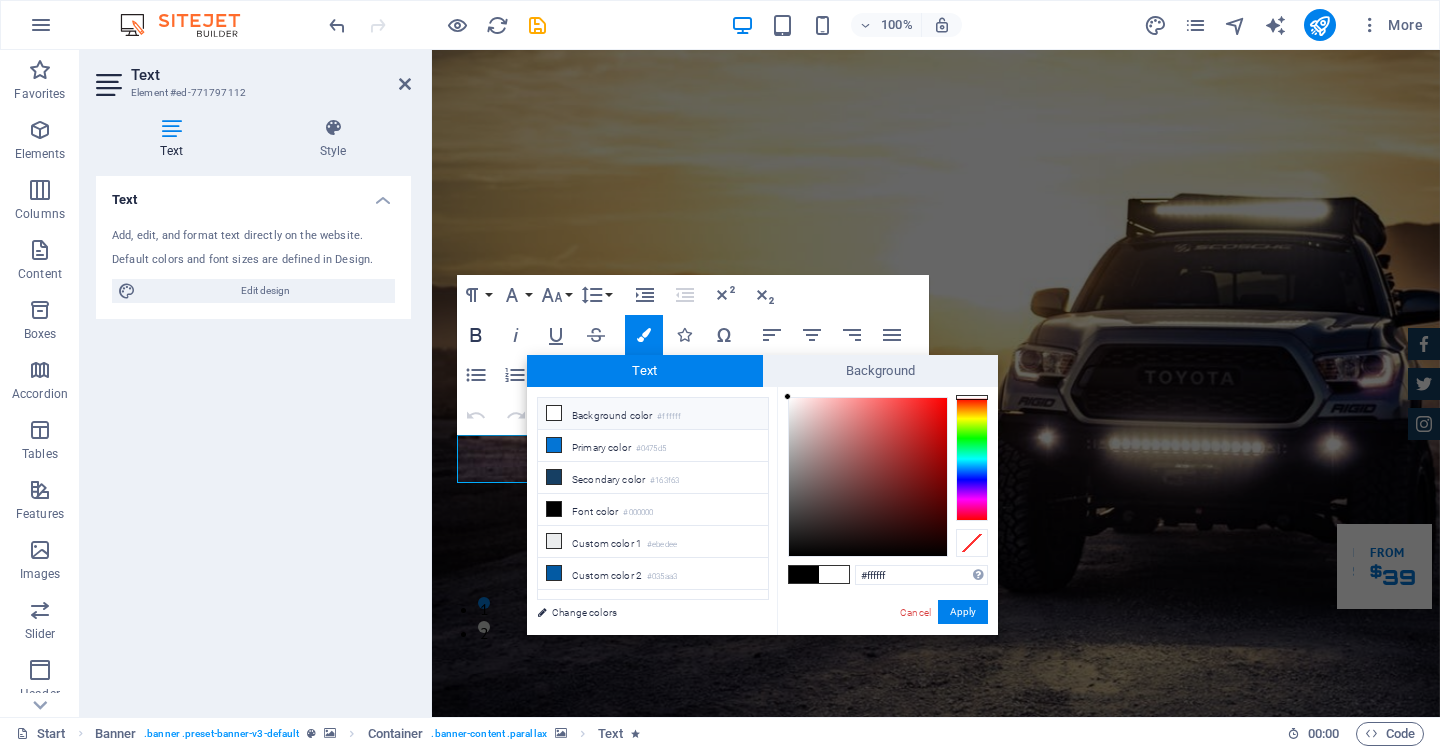 click 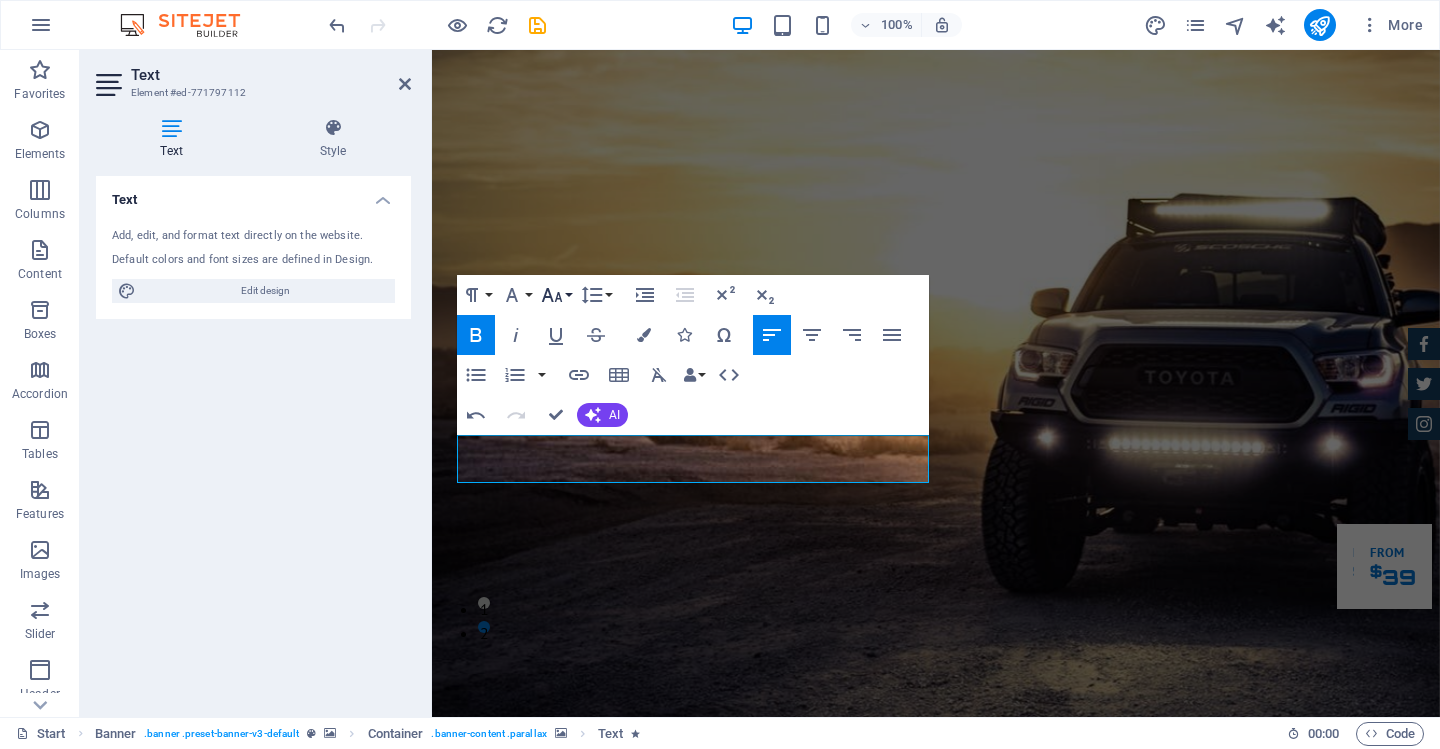 click 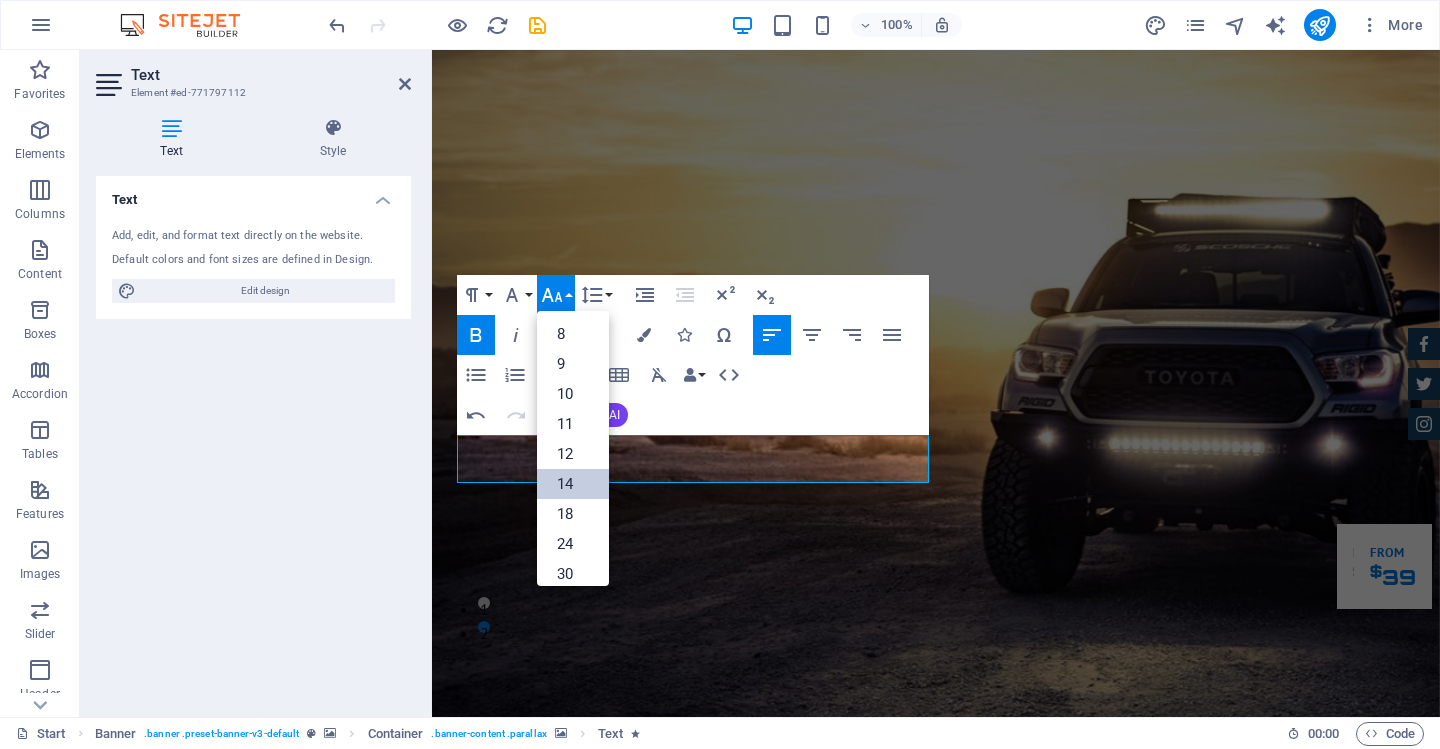 click on "14" at bounding box center (573, 484) 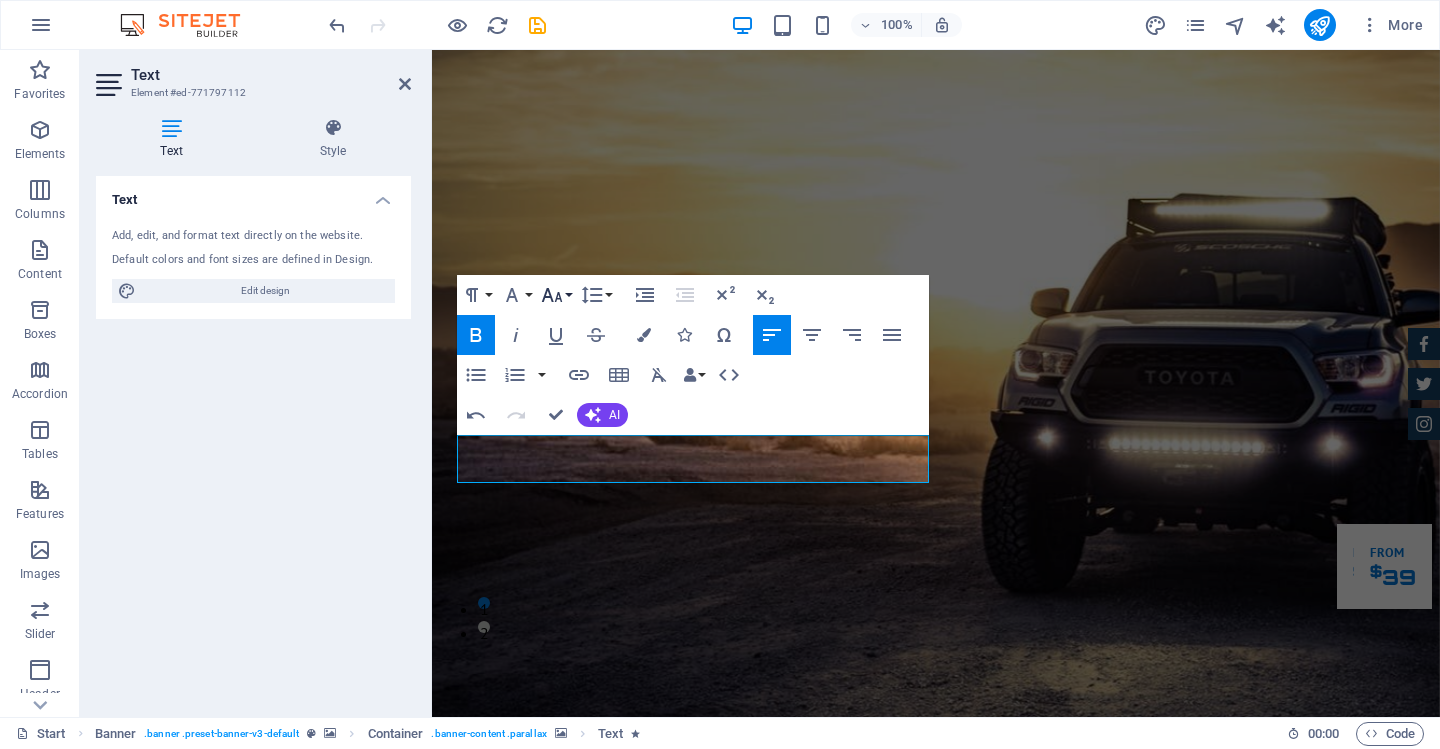 click on "Font Size" at bounding box center (556, 295) 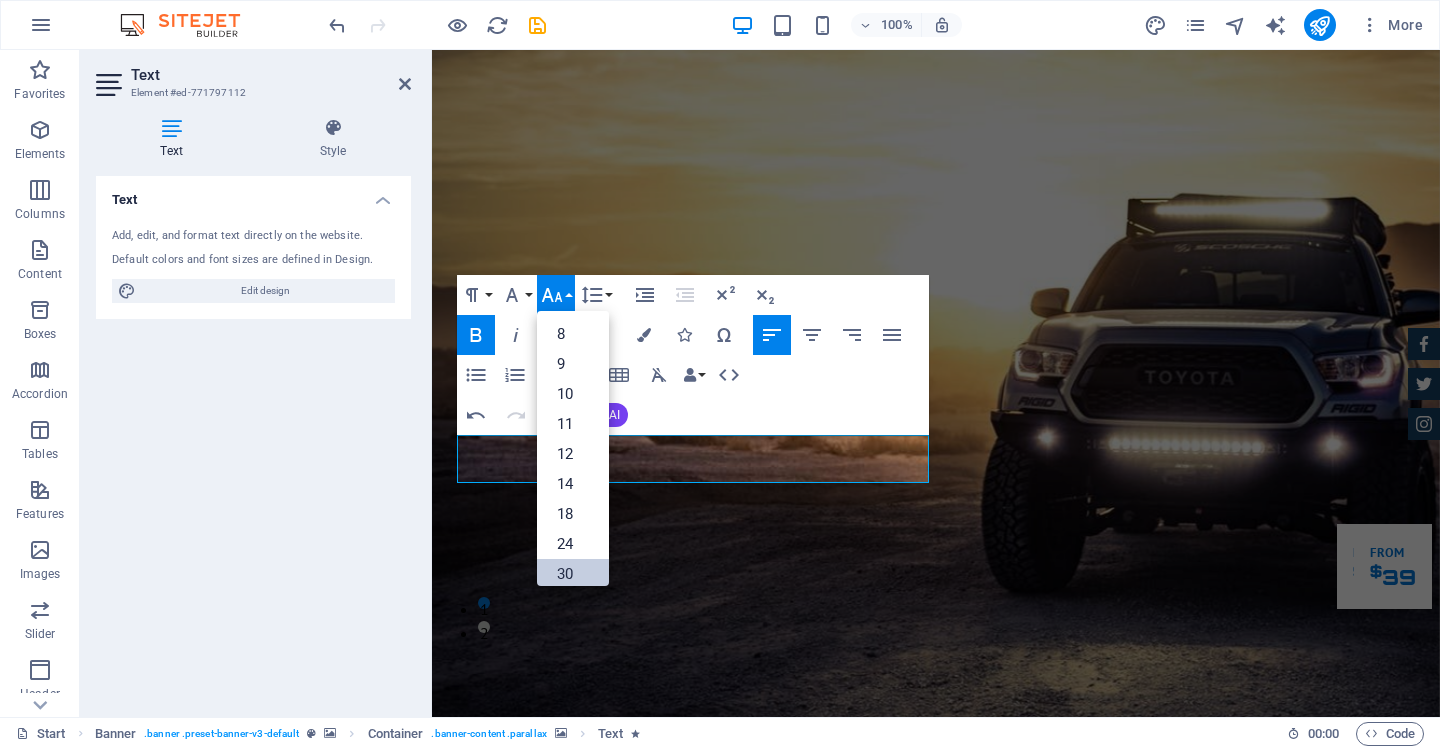 drag, startPoint x: 570, startPoint y: 571, endPoint x: 138, endPoint y: 512, distance: 436.0103 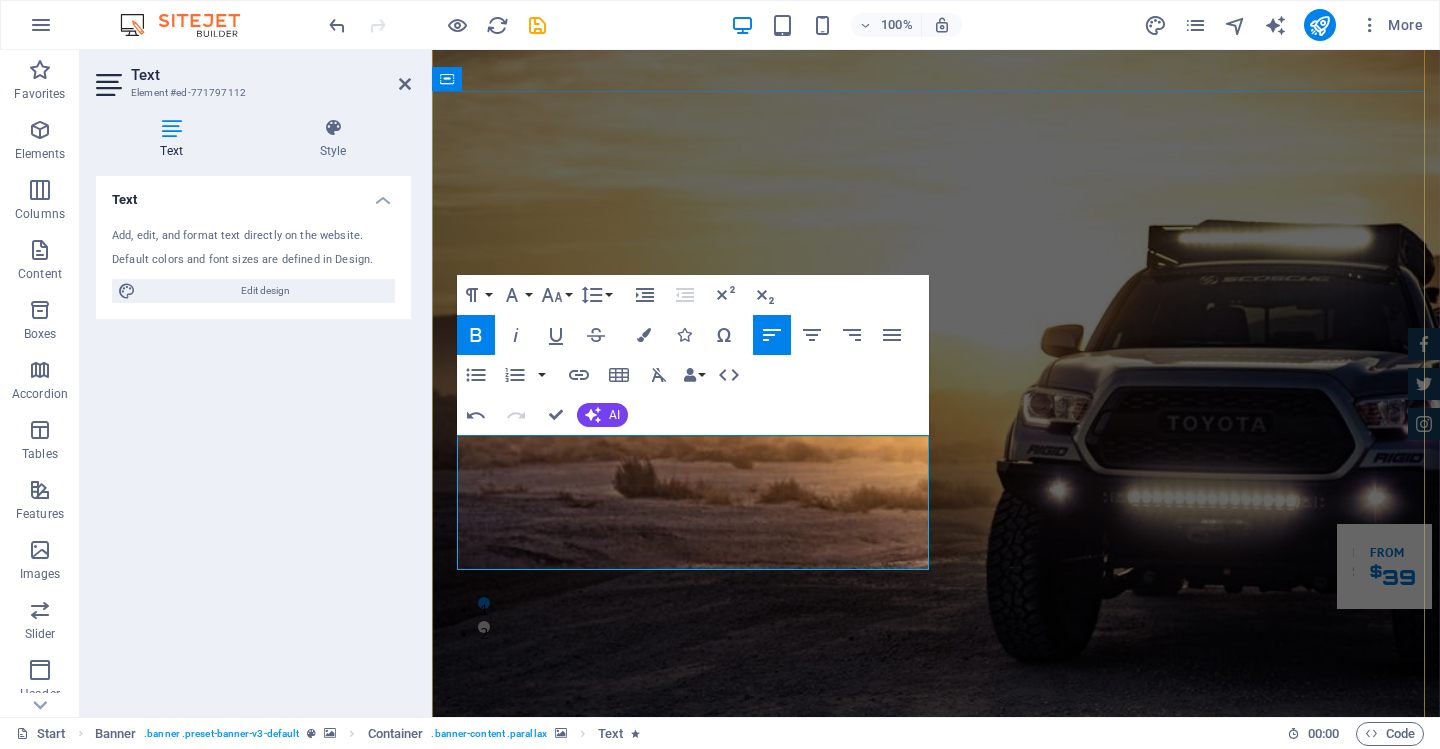click on "[PERSON_NAME] – your reliable partner in building better spaces for your family or business" at bounding box center (936, 2095) 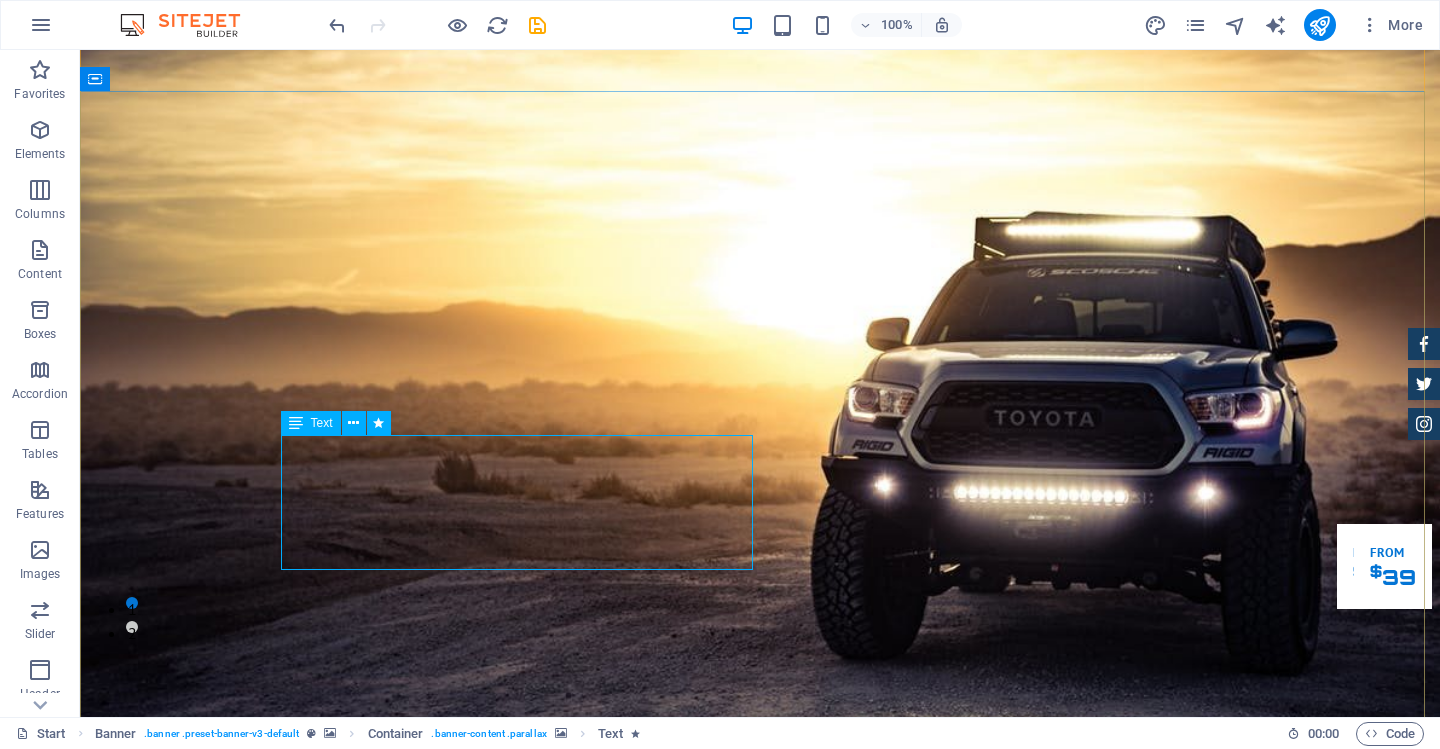click on "[PERSON_NAME] – your reliable partner in building better spaces for your family or business" at bounding box center [760, 2095] 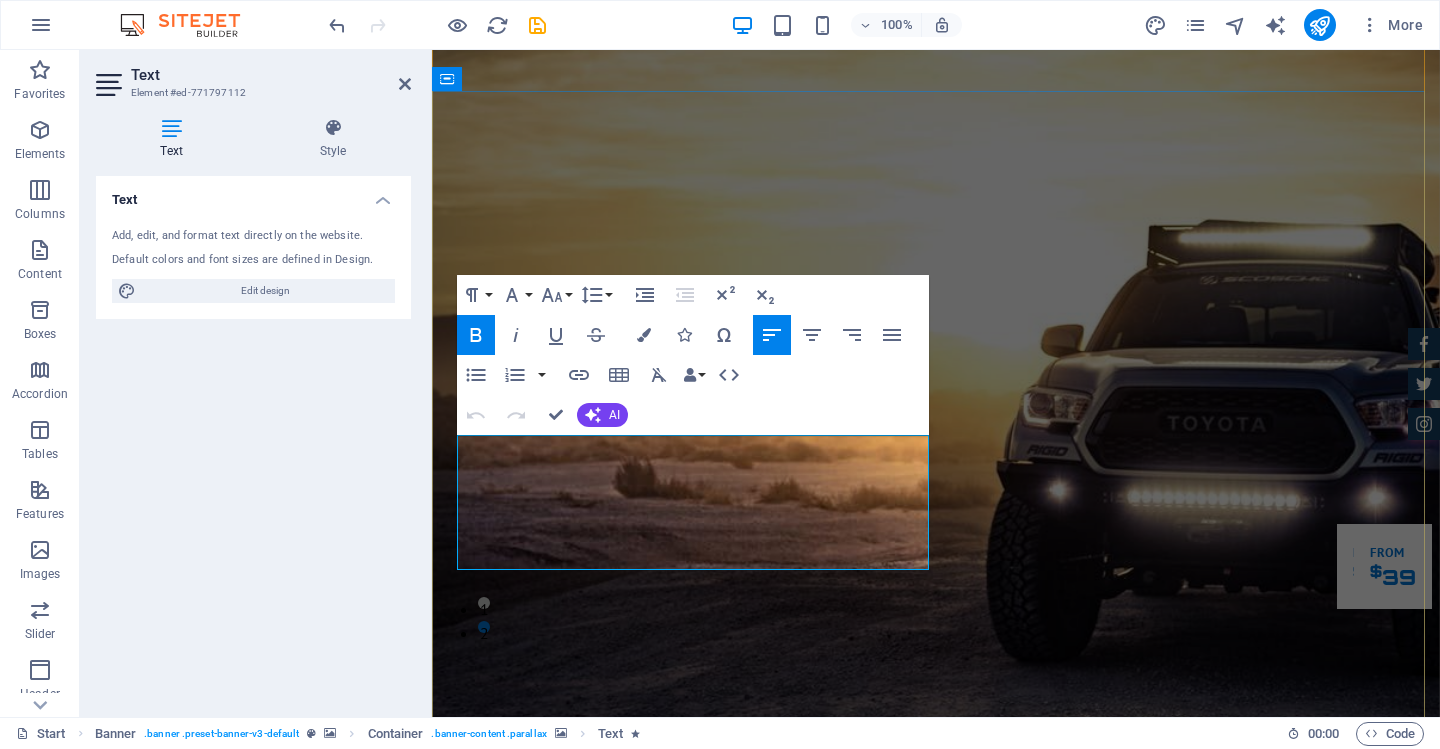 click on "[PERSON_NAME] – your reliable partner in building better spaces for your family or business" at bounding box center [936, 2095] 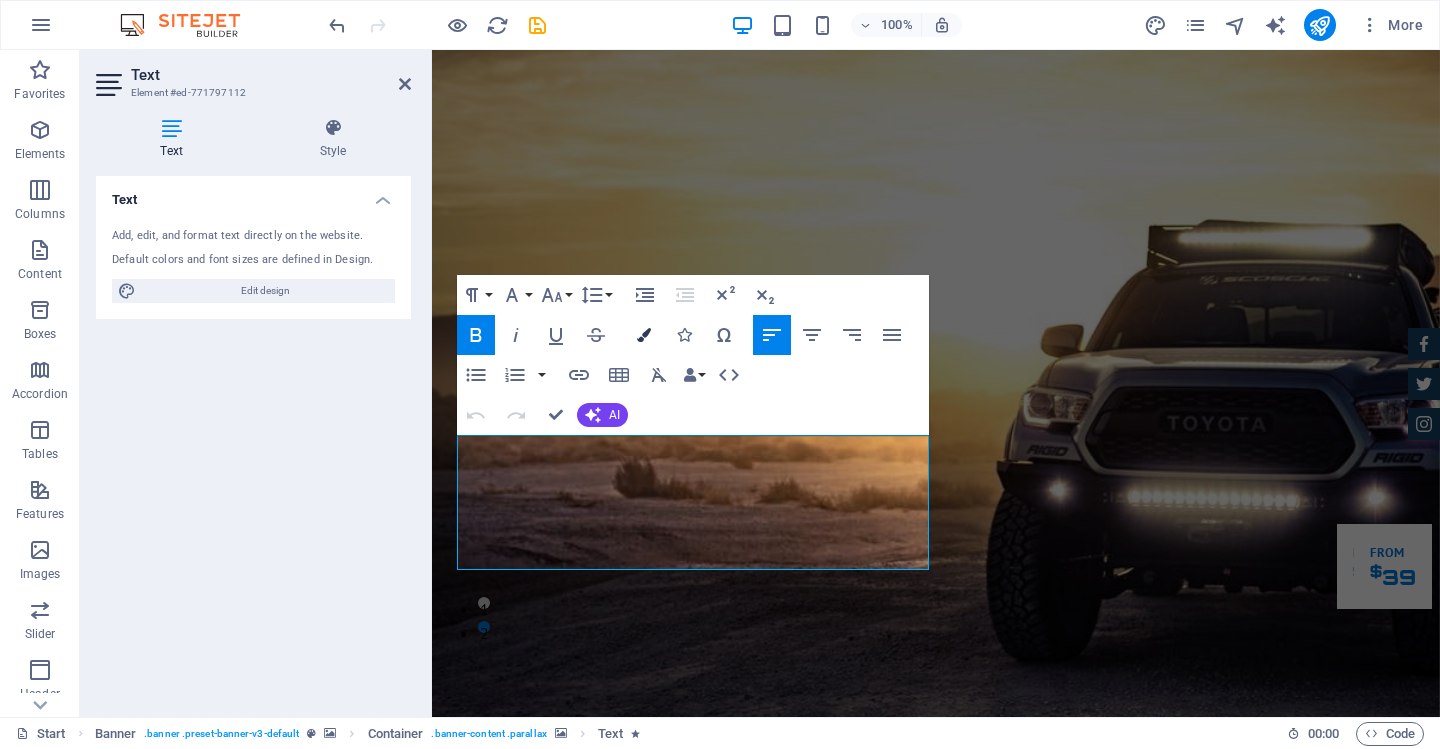 click at bounding box center [644, 335] 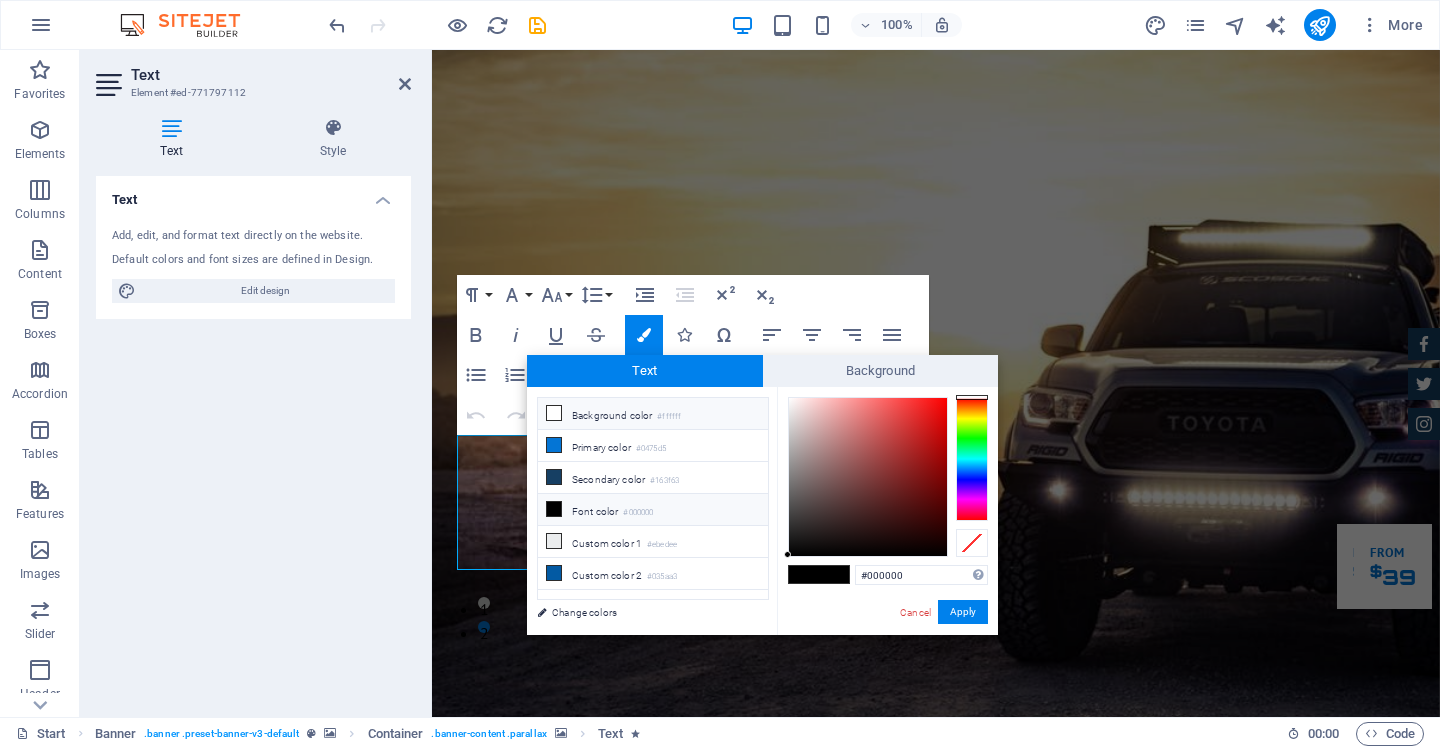 click on "Background color
#ffffff" at bounding box center [653, 414] 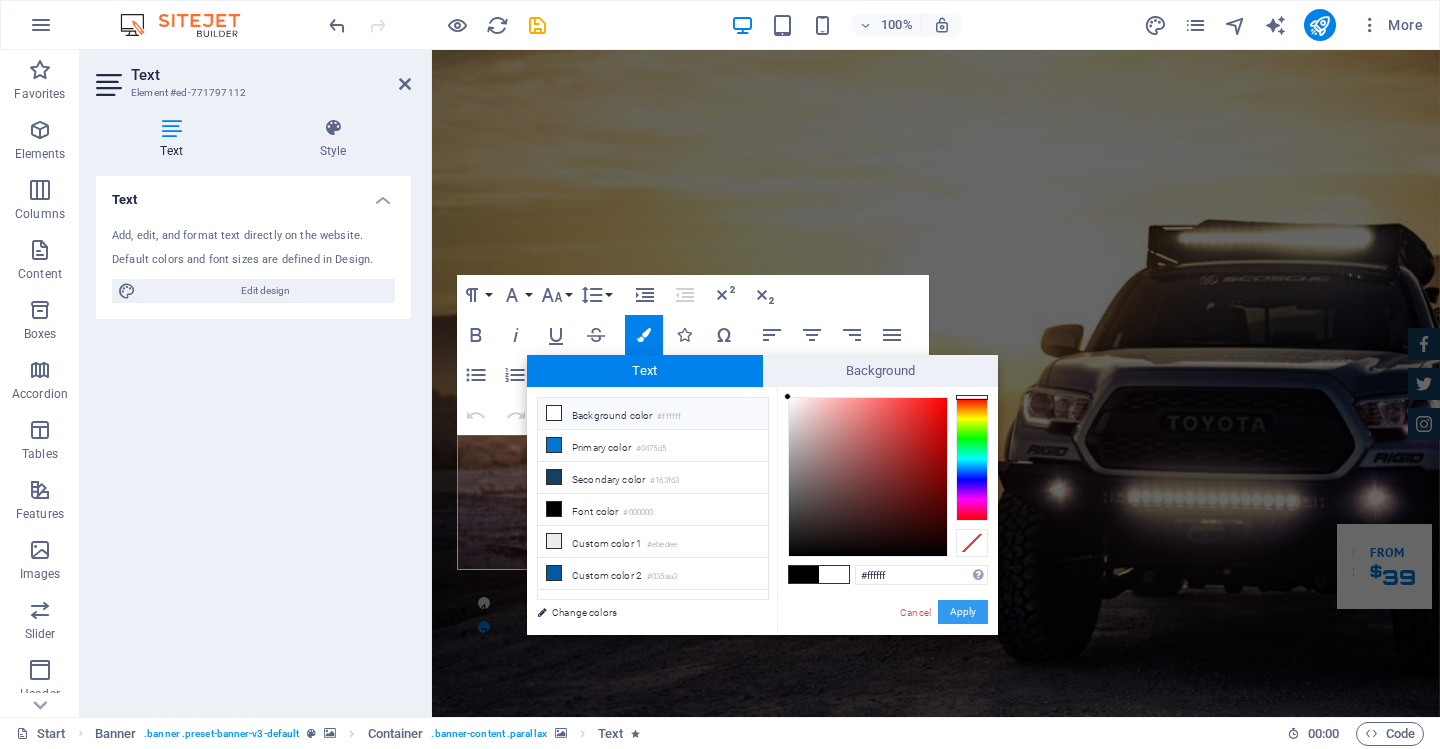 drag, startPoint x: 969, startPoint y: 613, endPoint x: 529, endPoint y: 582, distance: 441.0907 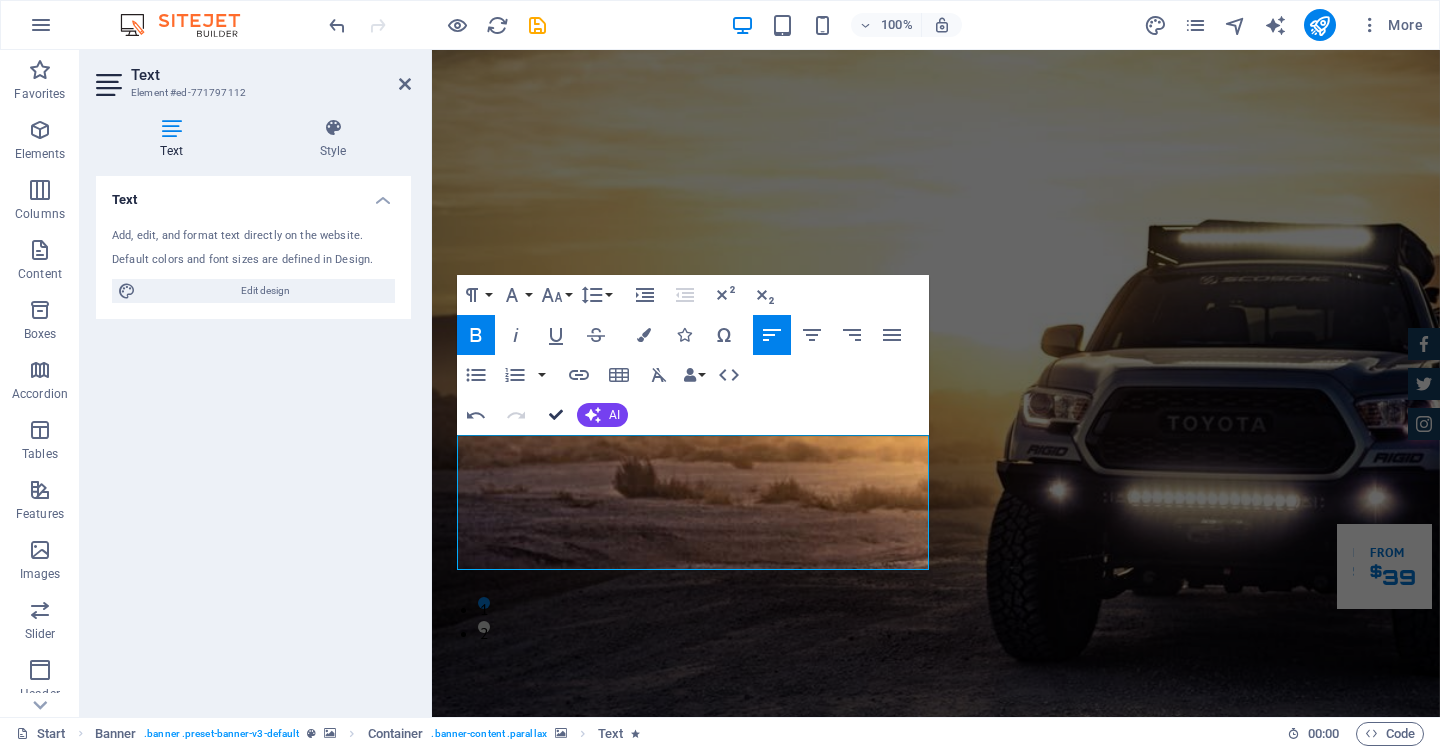 drag, startPoint x: 558, startPoint y: 417, endPoint x: 573, endPoint y: 507, distance: 91.24144 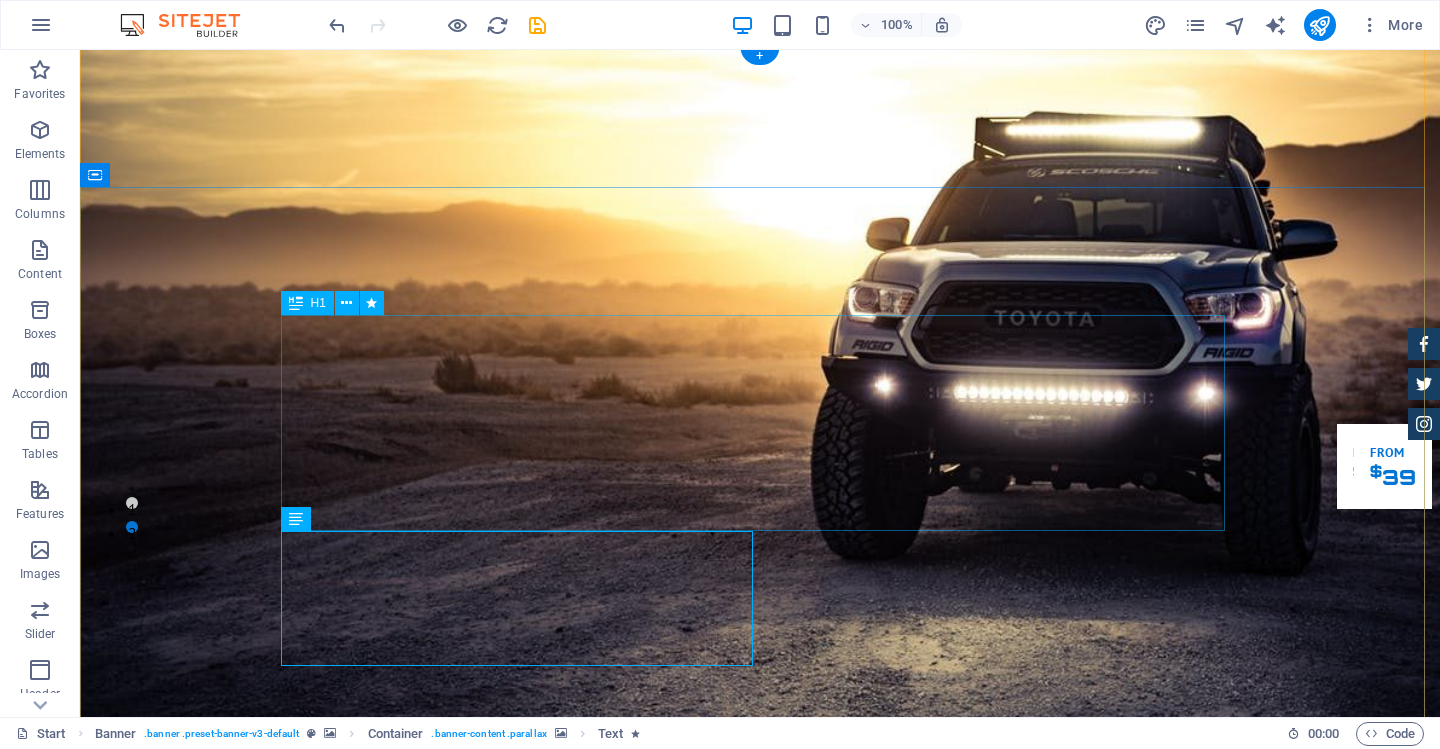 scroll, scrollTop: 400, scrollLeft: 0, axis: vertical 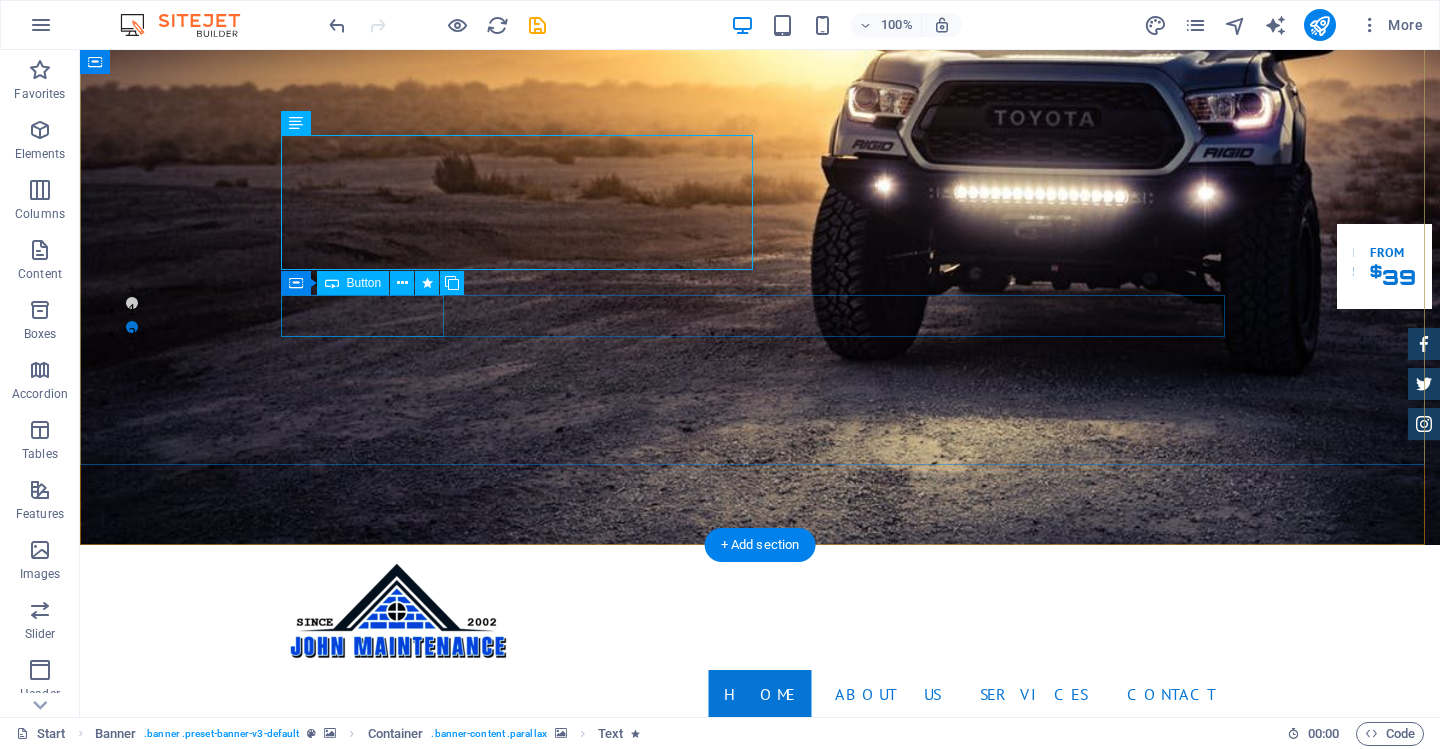 click on "Our Inventory" at bounding box center (760, 1886) 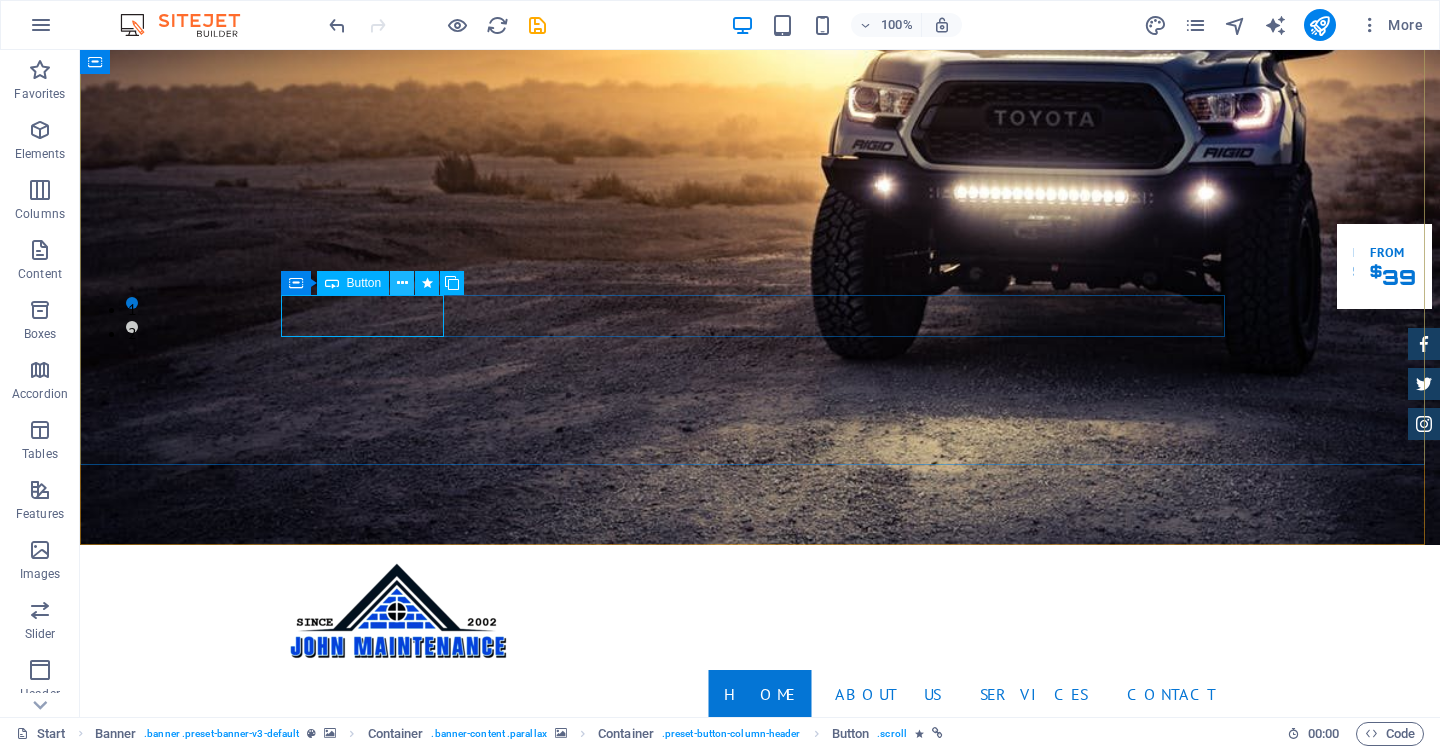 click at bounding box center [402, 283] 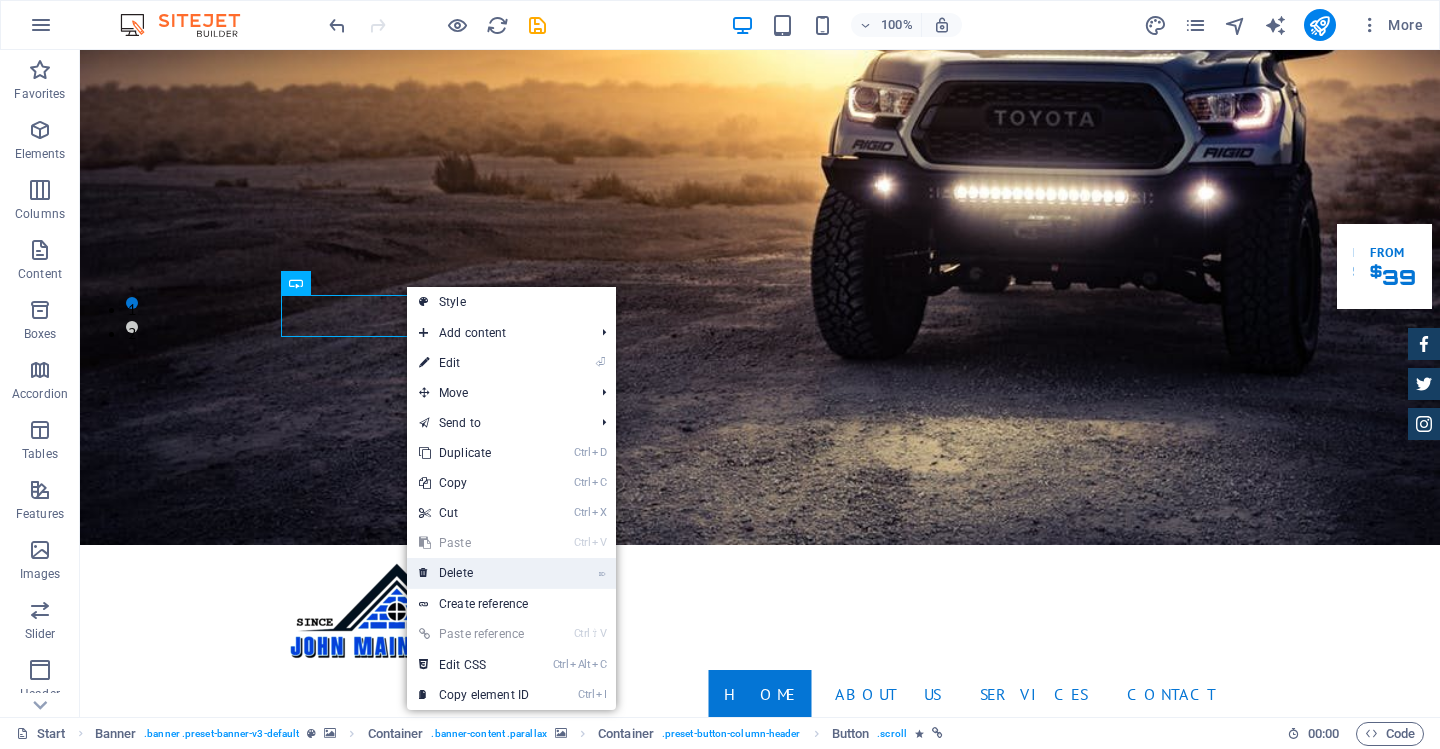 click on "⌦  Delete" at bounding box center [474, 573] 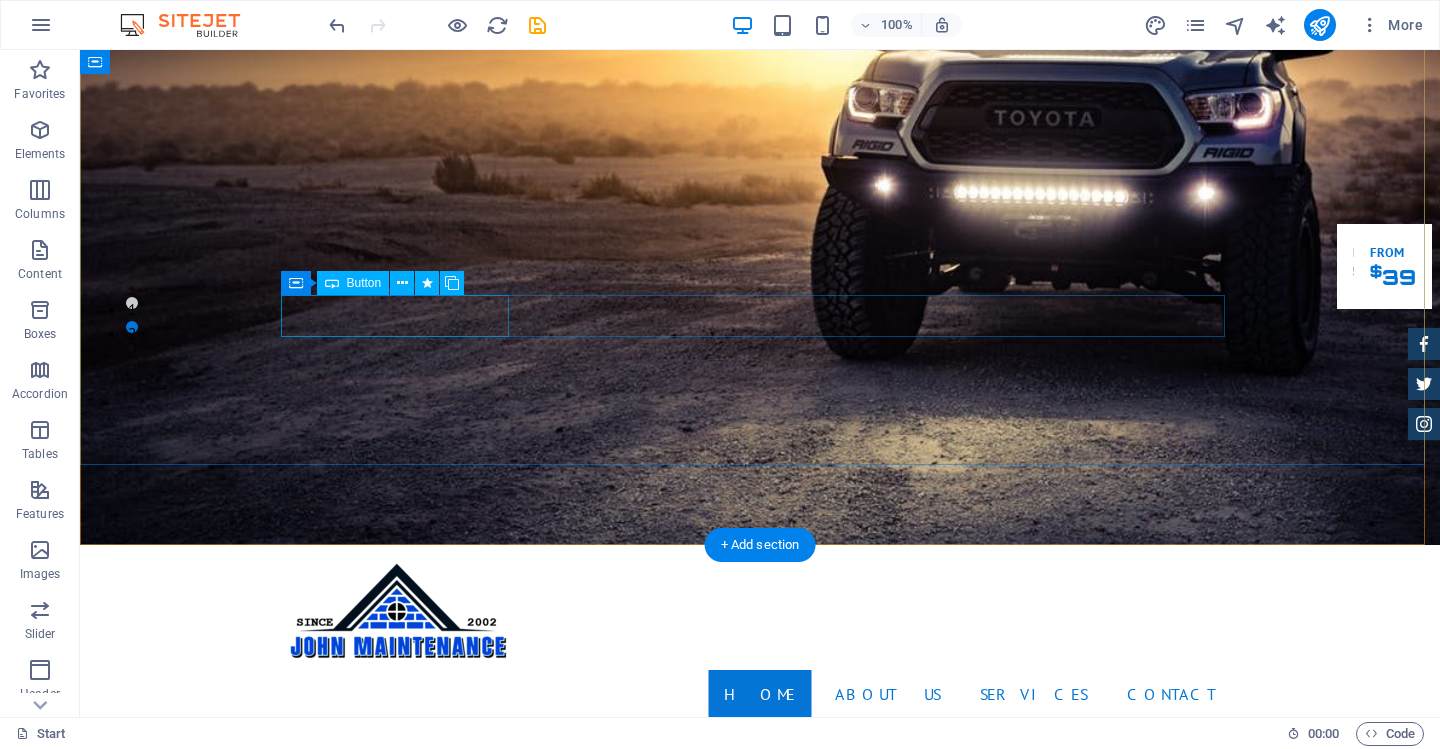 click on "Make an appointment" at bounding box center (760, 1886) 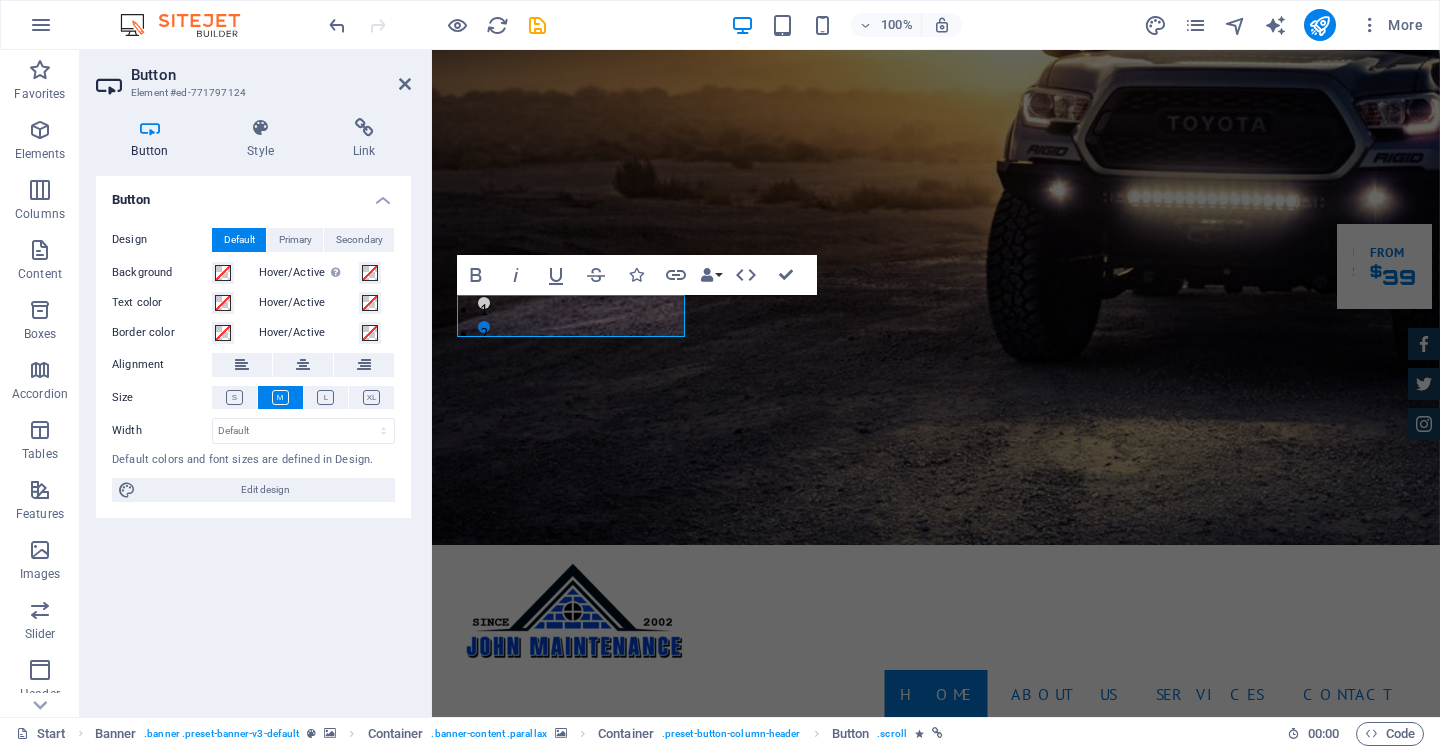 type 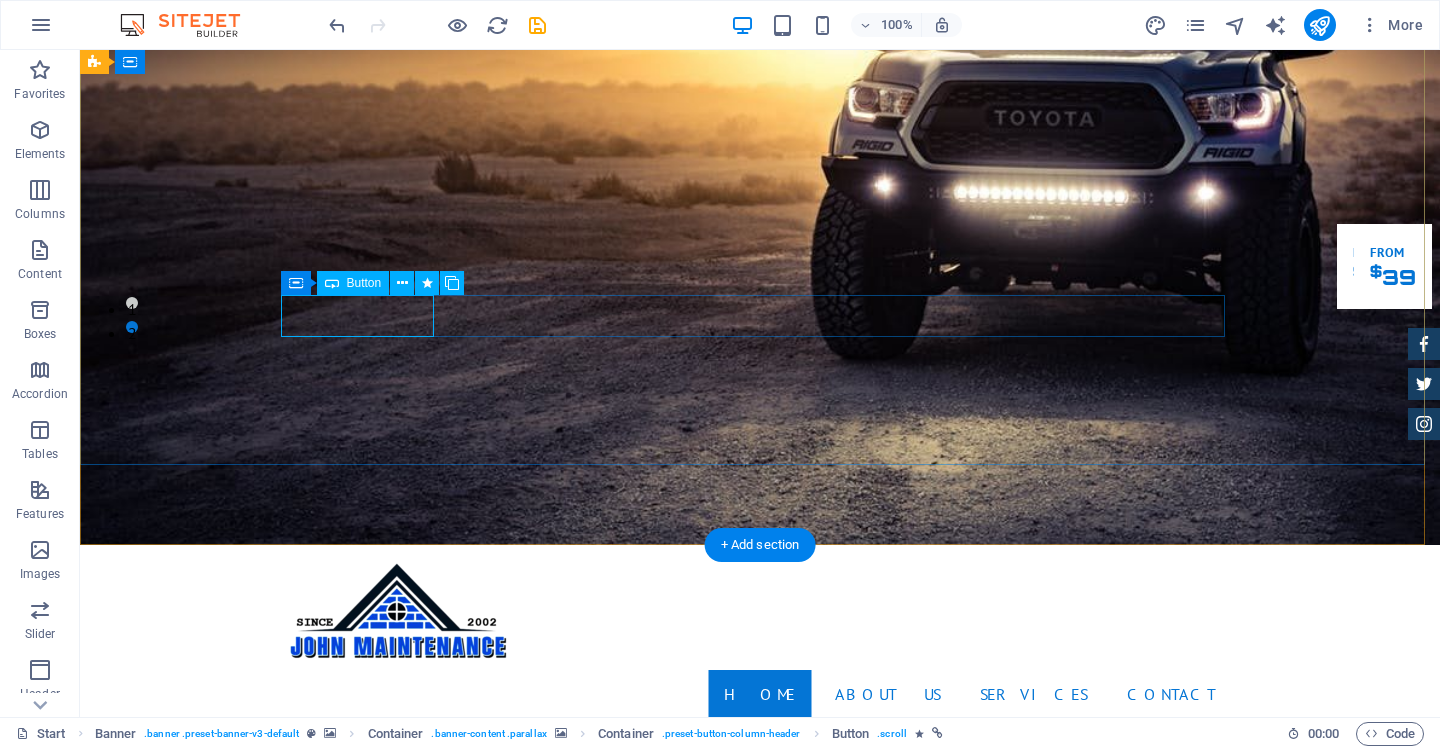 click on "gET A QUOTE" at bounding box center (760, 1886) 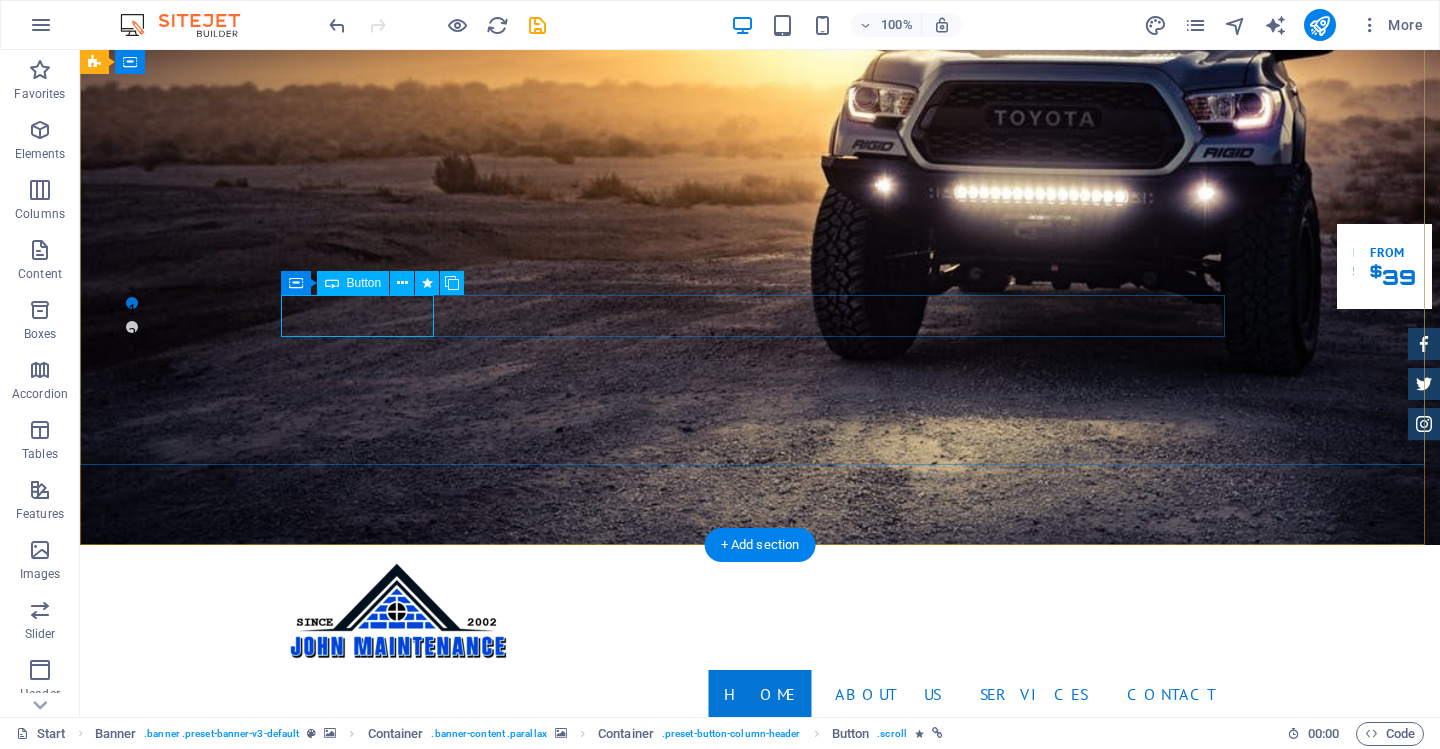 click on "gET A QUOTE" at bounding box center [760, 1886] 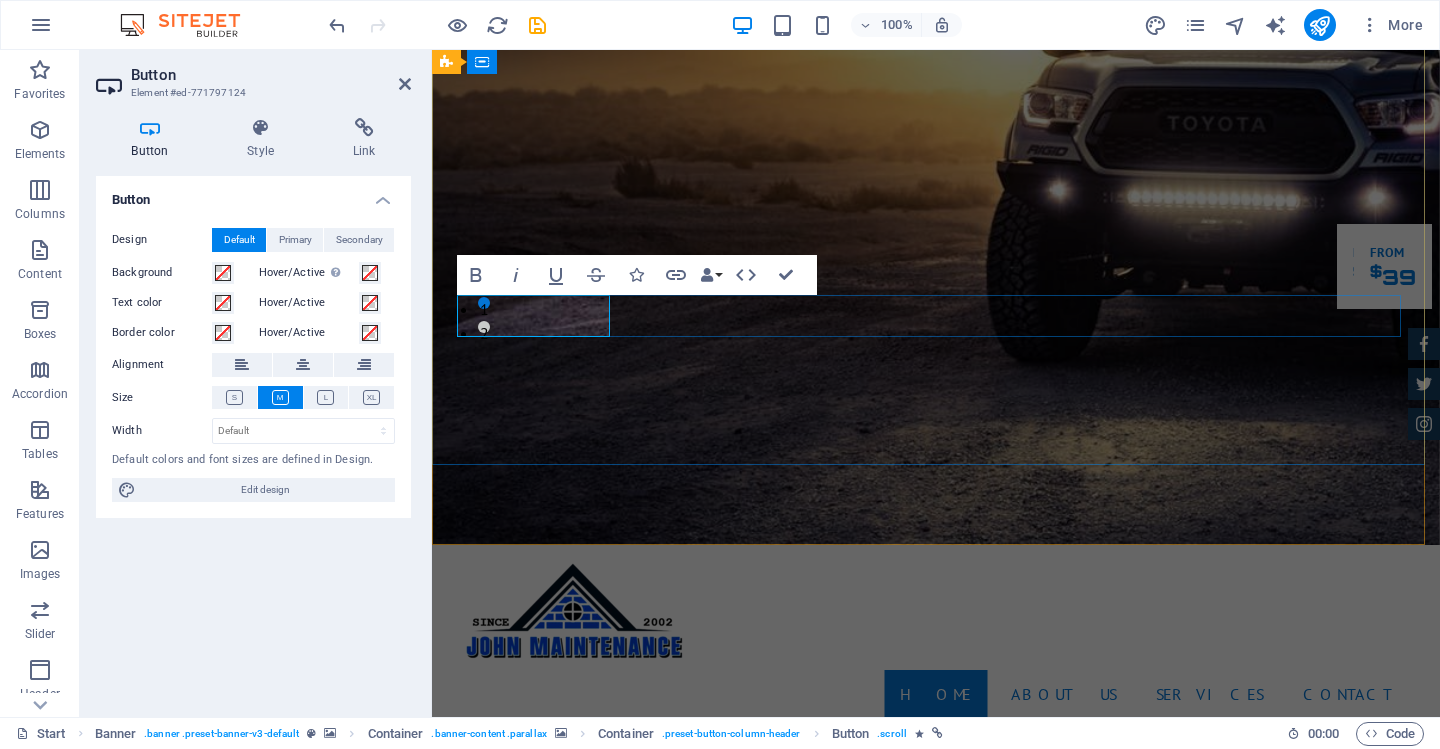click on "gET A QUOTE" at bounding box center (526, 1886) 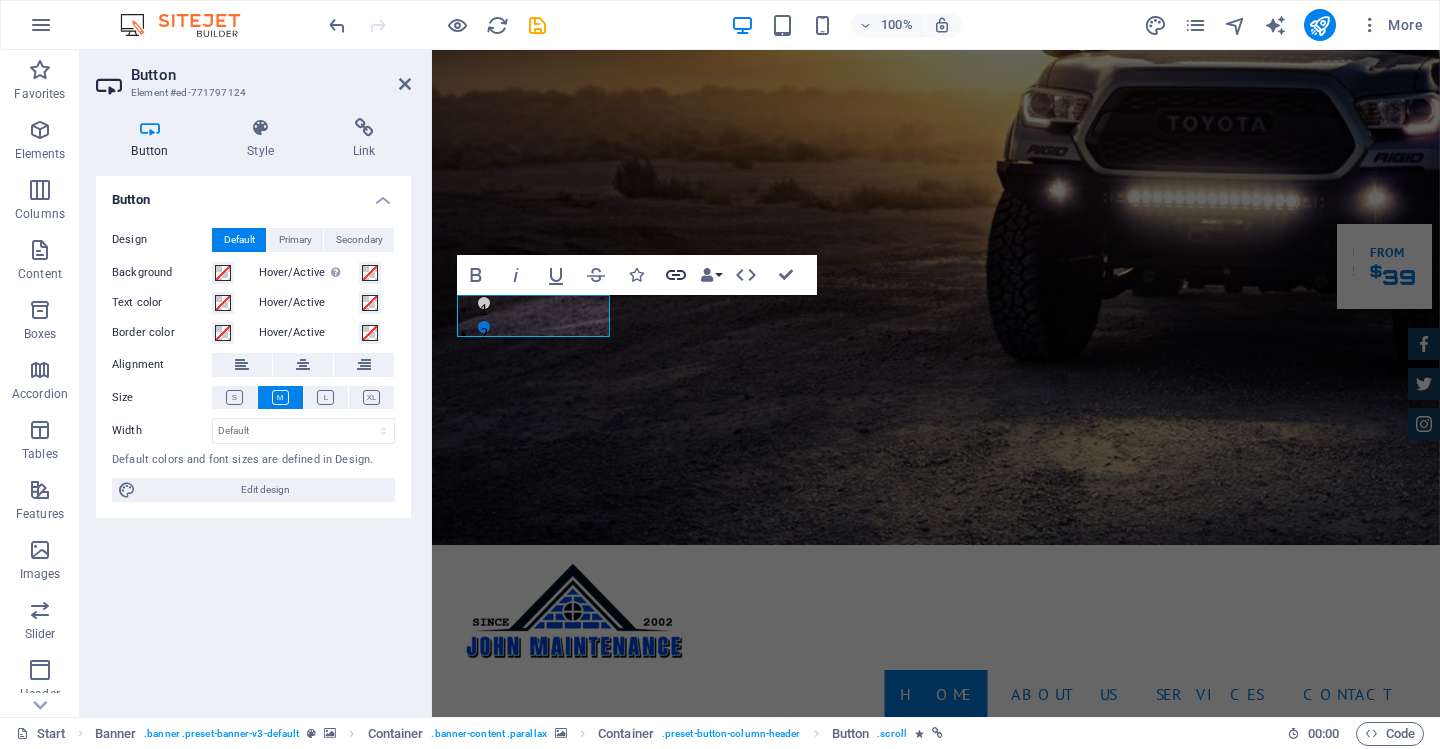 click 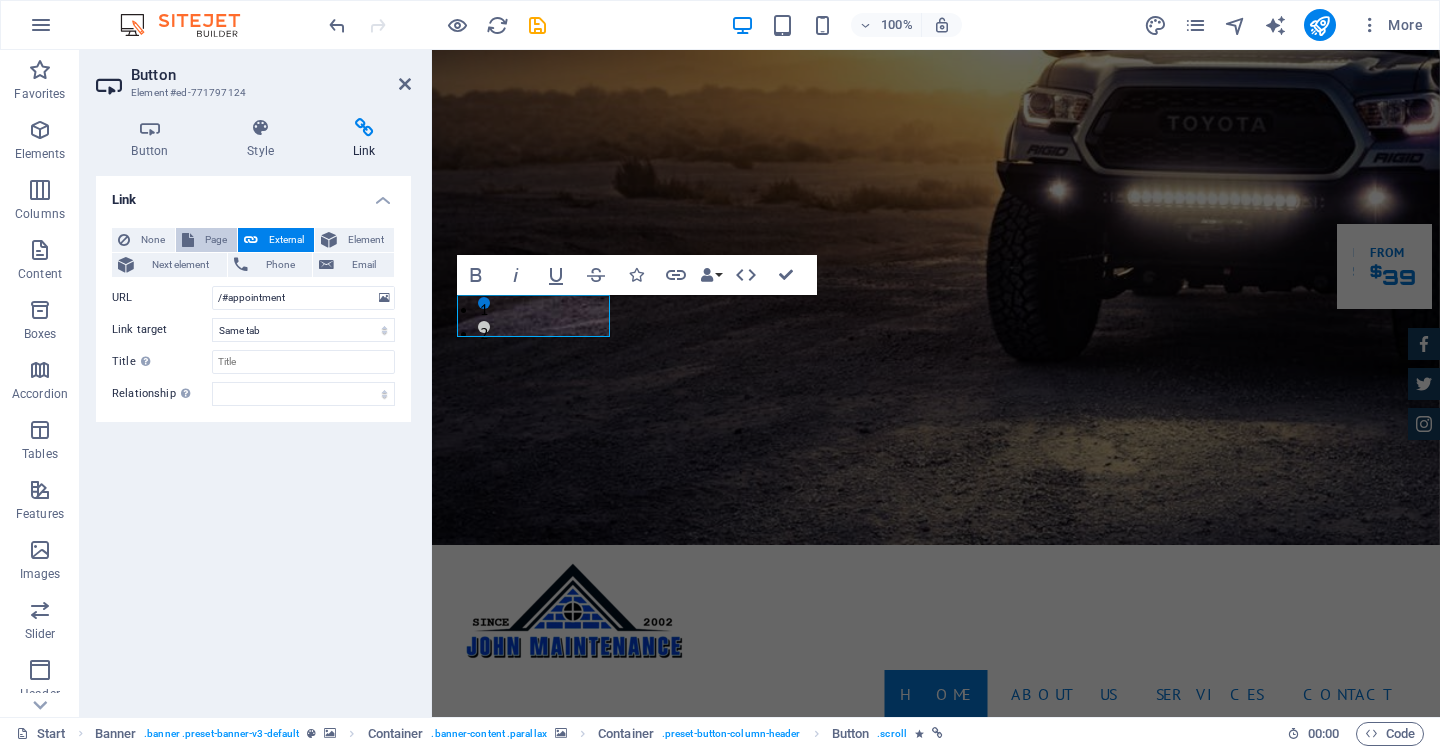 click on "Page" at bounding box center [215, 240] 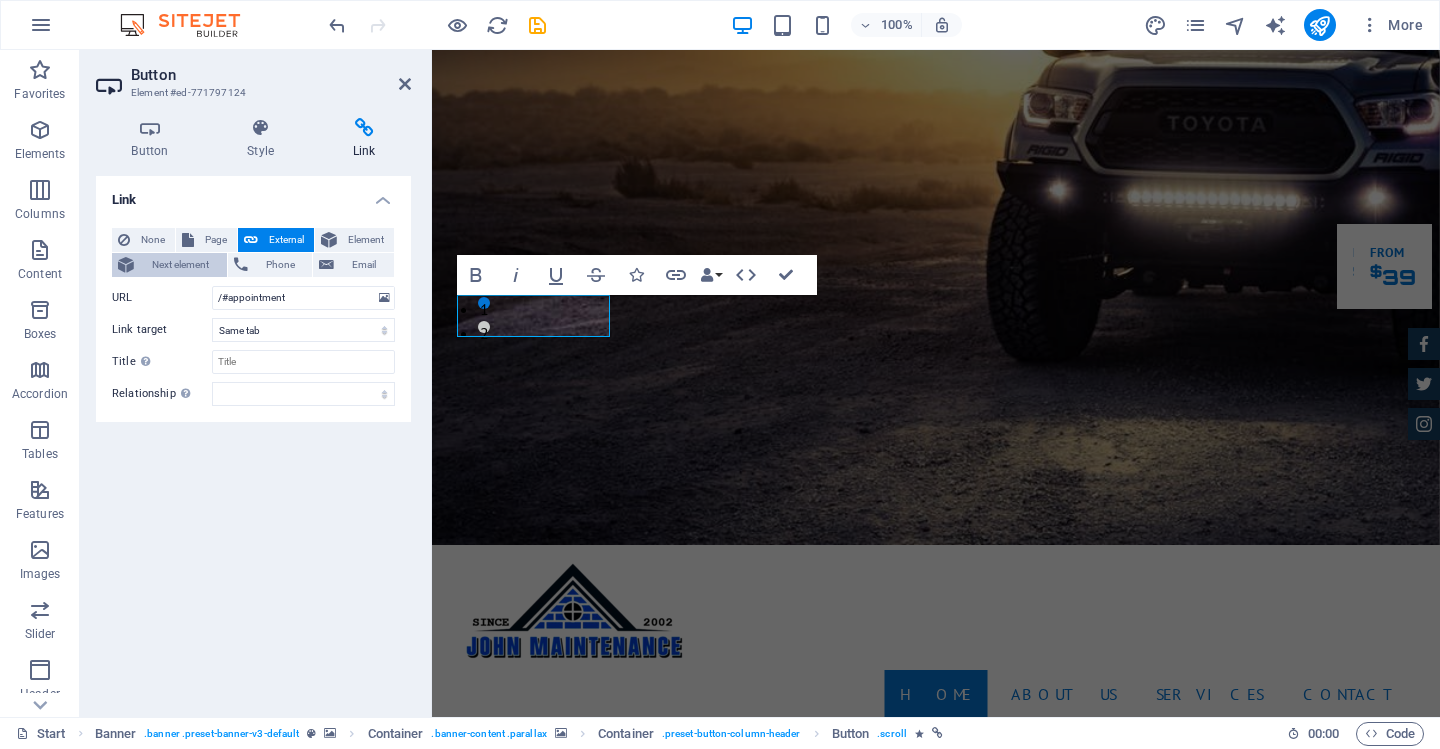 select 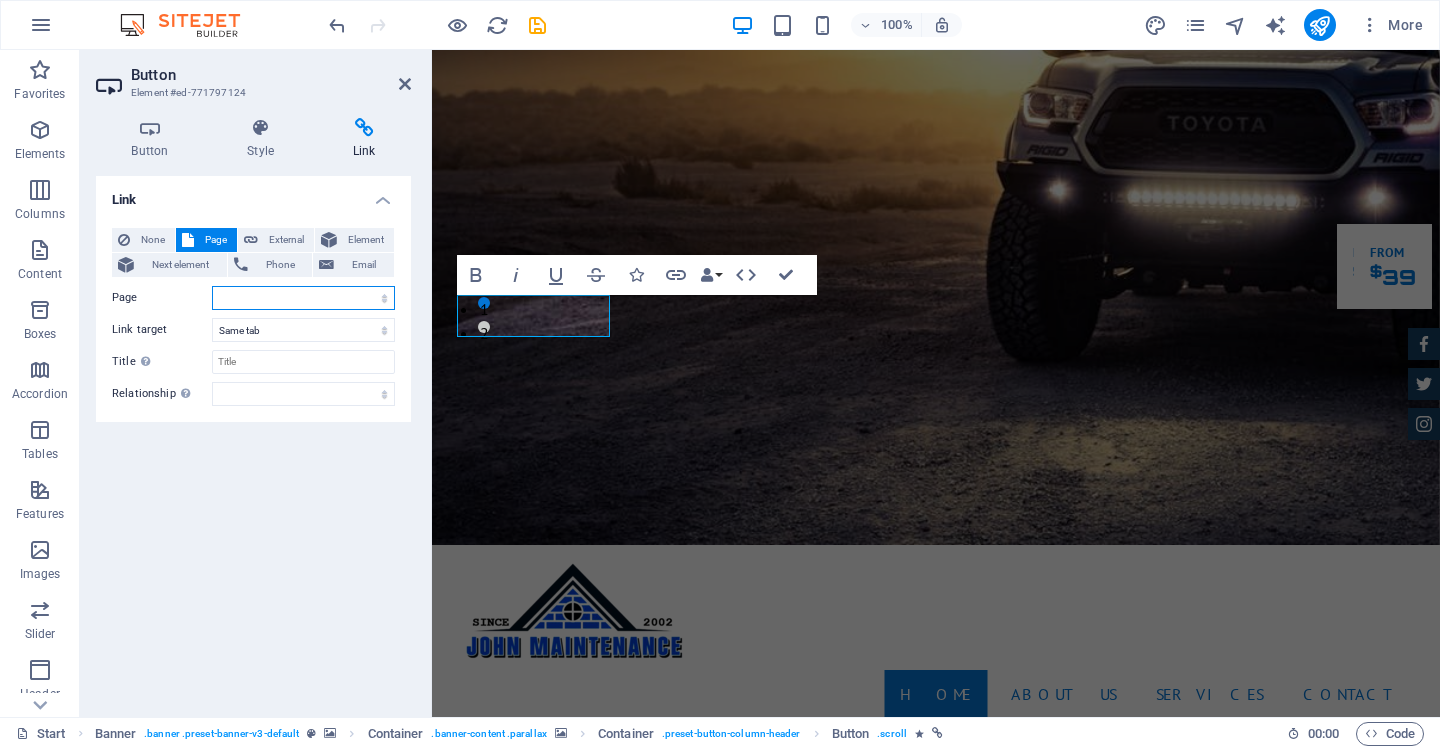 click on "Start Subpage Legal Notice Privacy" at bounding box center [303, 298] 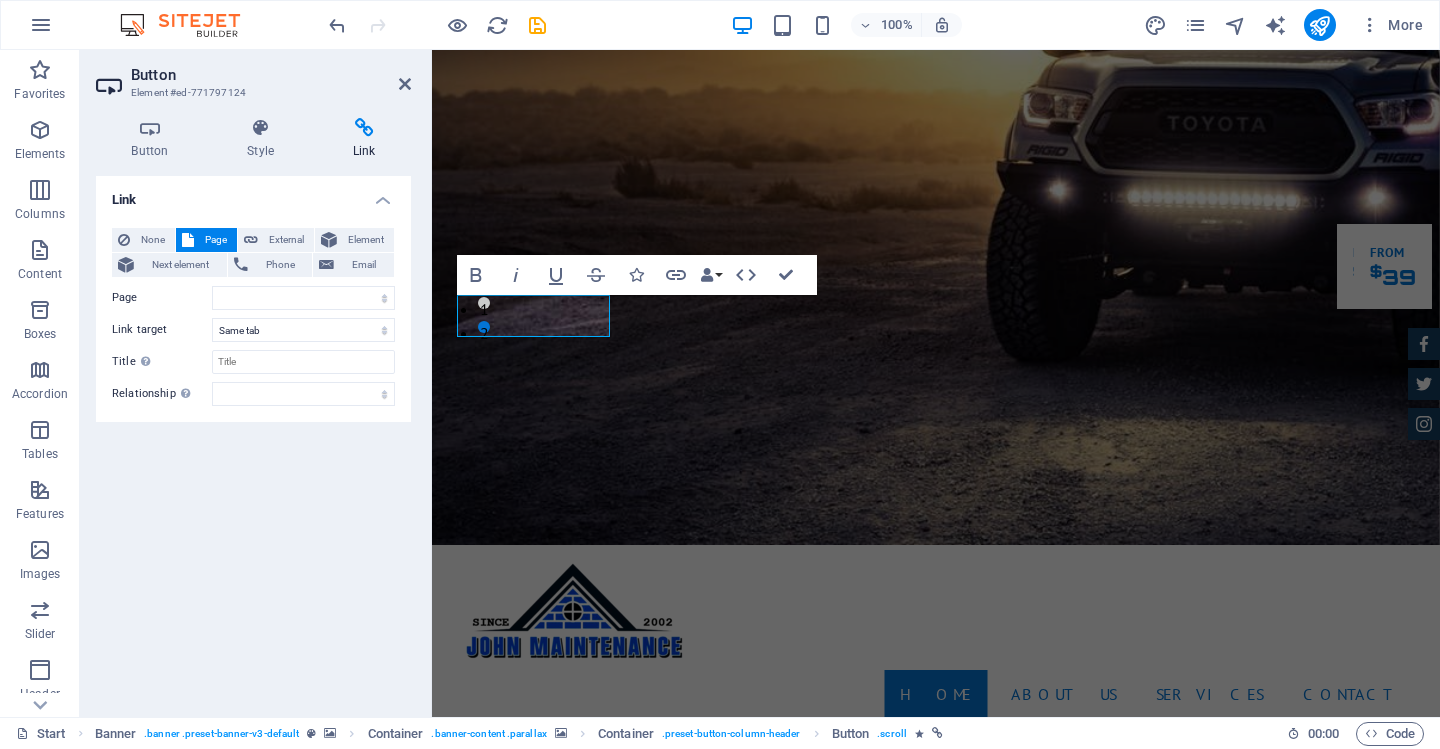 click on "Button Style Link Button Design Default Primary Secondary Background Hover/Active Switch to preview mode to test the active/hover state Text color Hover/Active Border color Hover/Active Alignment Size Width Default px rem % em vh vw Default colors and font sizes are defined in Design. Edit design Banner Element Layout How this element expands within the layout (Flexbox). Size Default auto px % 1/1 1/2 1/3 1/4 1/5 1/6 1/7 1/8 1/9 1/10 Grow Shrink Order Container layout Visible Visible Opacity 100 % Overflow Spacing Margin Default auto px % rem vw vh Custom Custom auto px % rem vw vh auto px % rem vw vh auto px % rem vw vh auto px % rem vw vh Padding Default px rem % vh vw Custom Custom px rem % vh vw px rem % vh vw px rem % vh vw px rem % vh vw Border Style              - Width 1 auto px rem % vh vw Custom Custom 1 auto px rem % vh vw 1 auto px rem % vh vw 1 auto px rem % vh vw 1 auto px rem % vh vw  - Color Round corners Default px rem % vh vw Custom Custom px rem % vh vw px rem % vh vw px rem % vh" at bounding box center (253, 409) 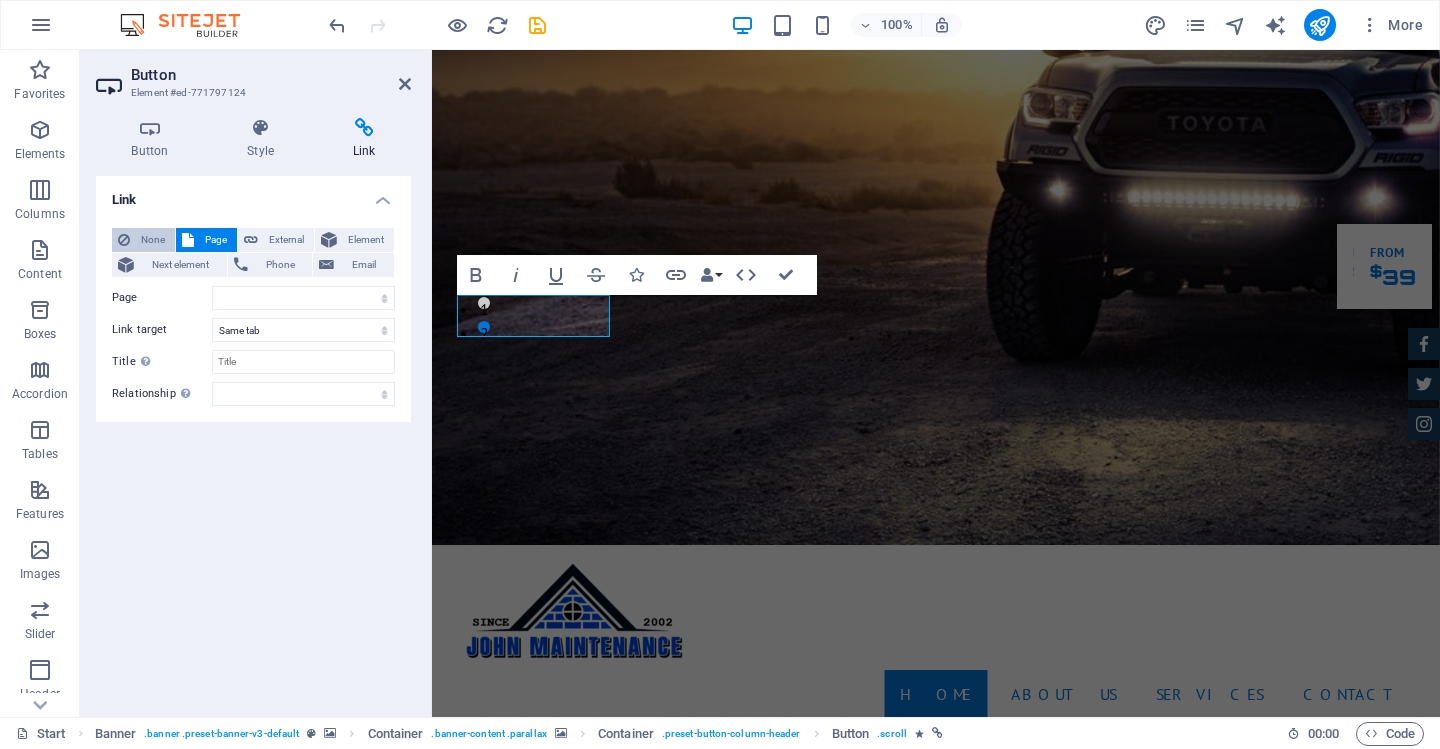 click on "None" at bounding box center (152, 240) 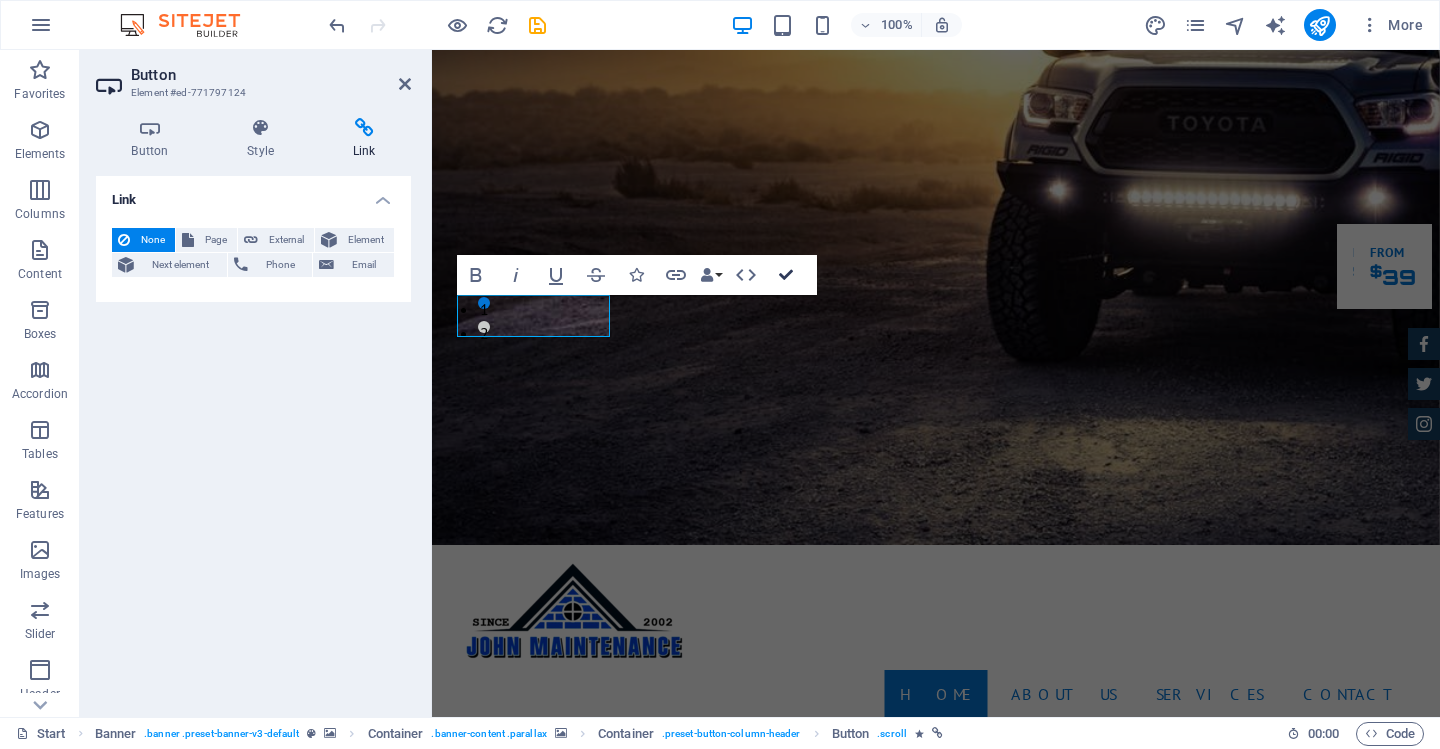 drag, startPoint x: 786, startPoint y: 277, endPoint x: 695, endPoint y: 319, distance: 100.22475 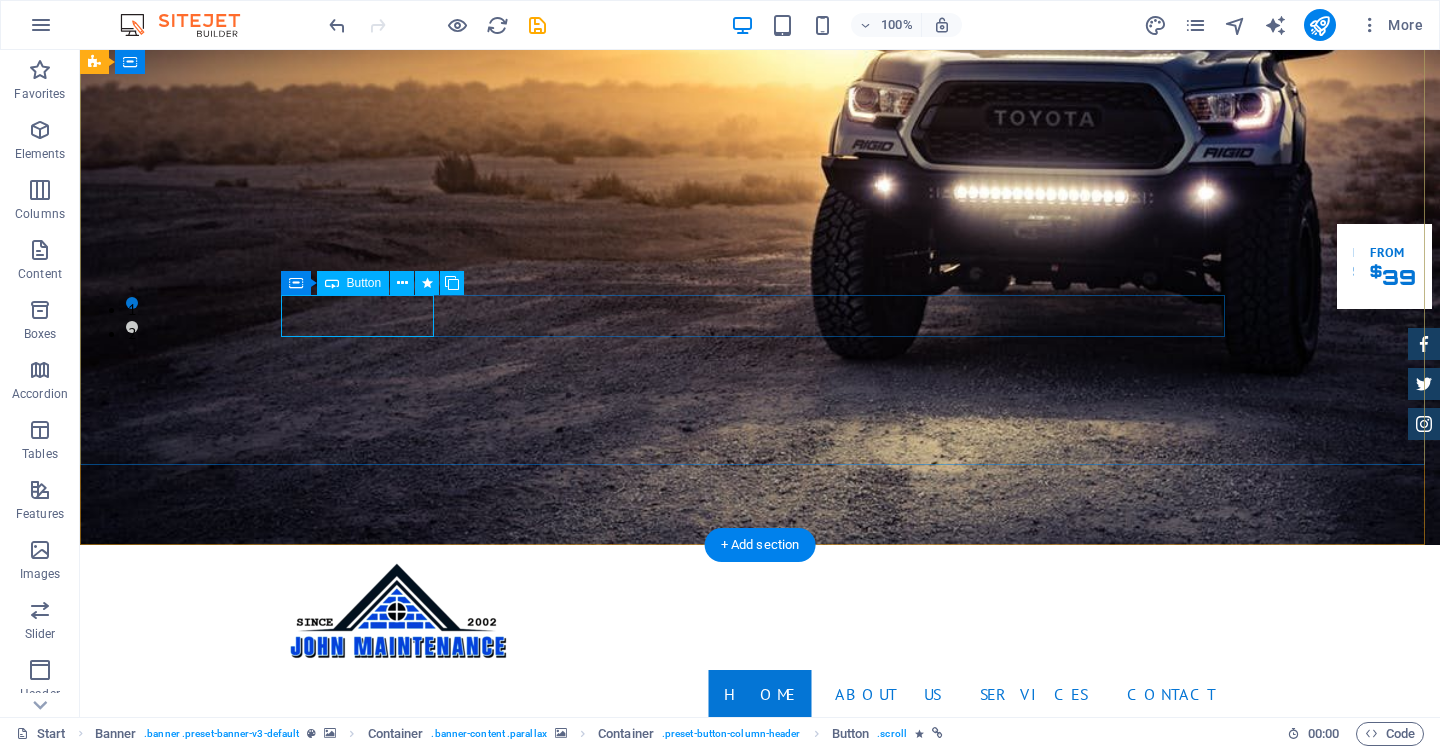 click on "gET A QUOTE" at bounding box center (760, 1886) 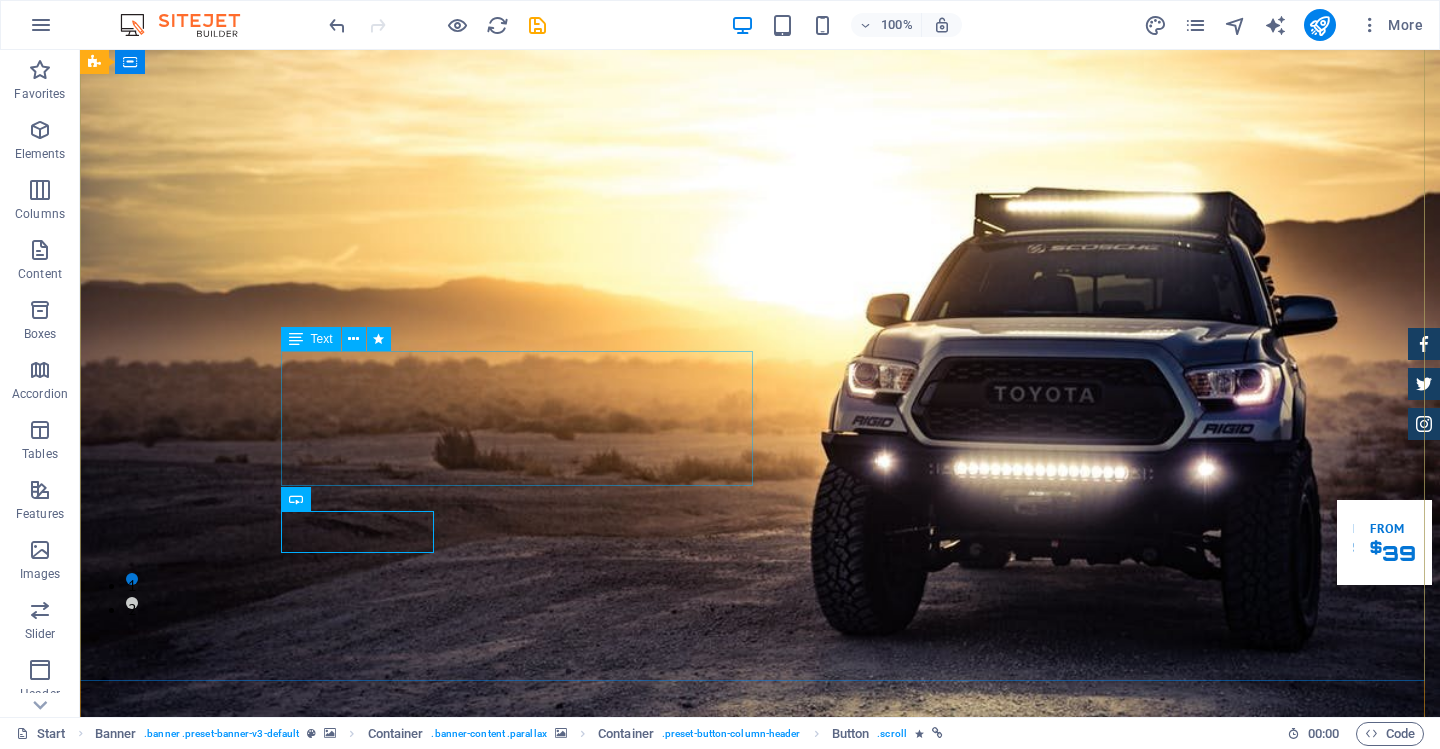 scroll, scrollTop: 0, scrollLeft: 0, axis: both 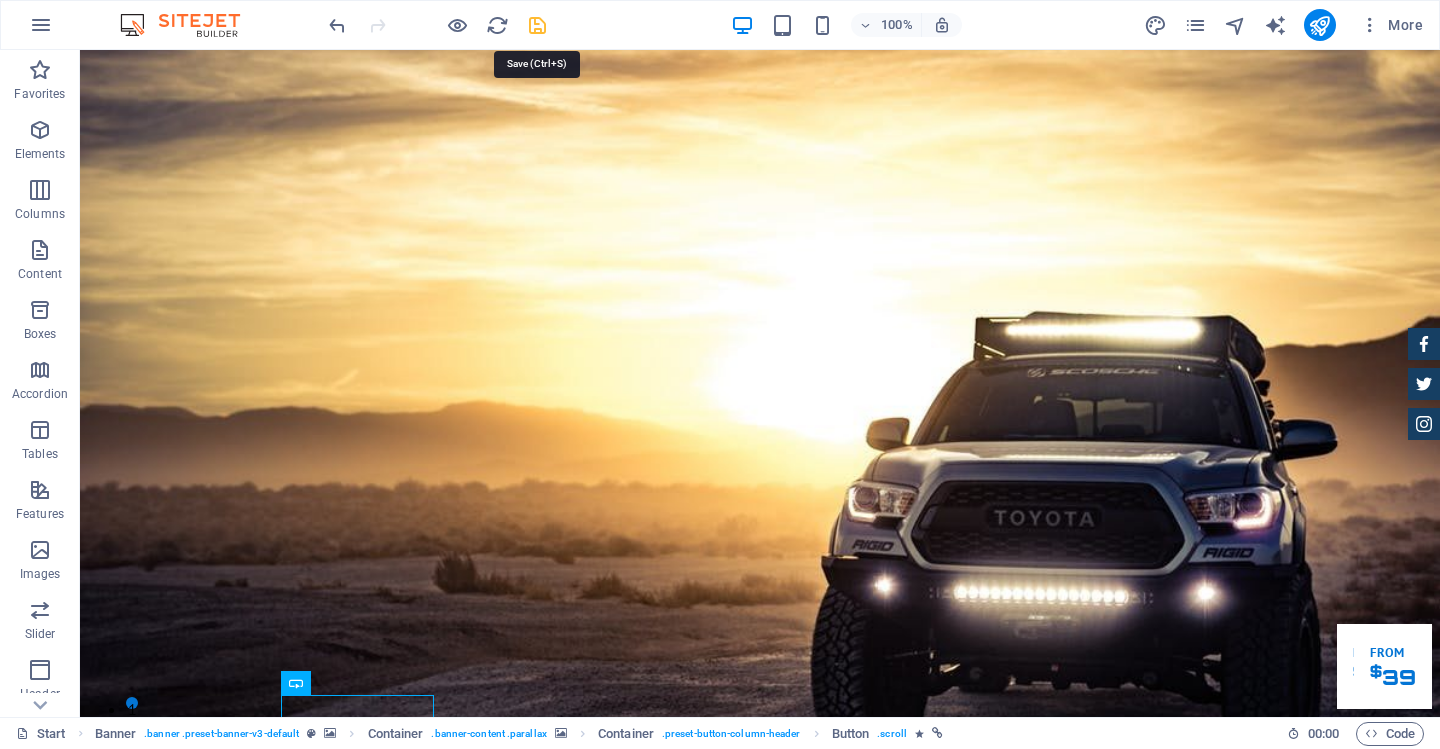 drag, startPoint x: 539, startPoint y: 26, endPoint x: 475, endPoint y: 6, distance: 67.052216 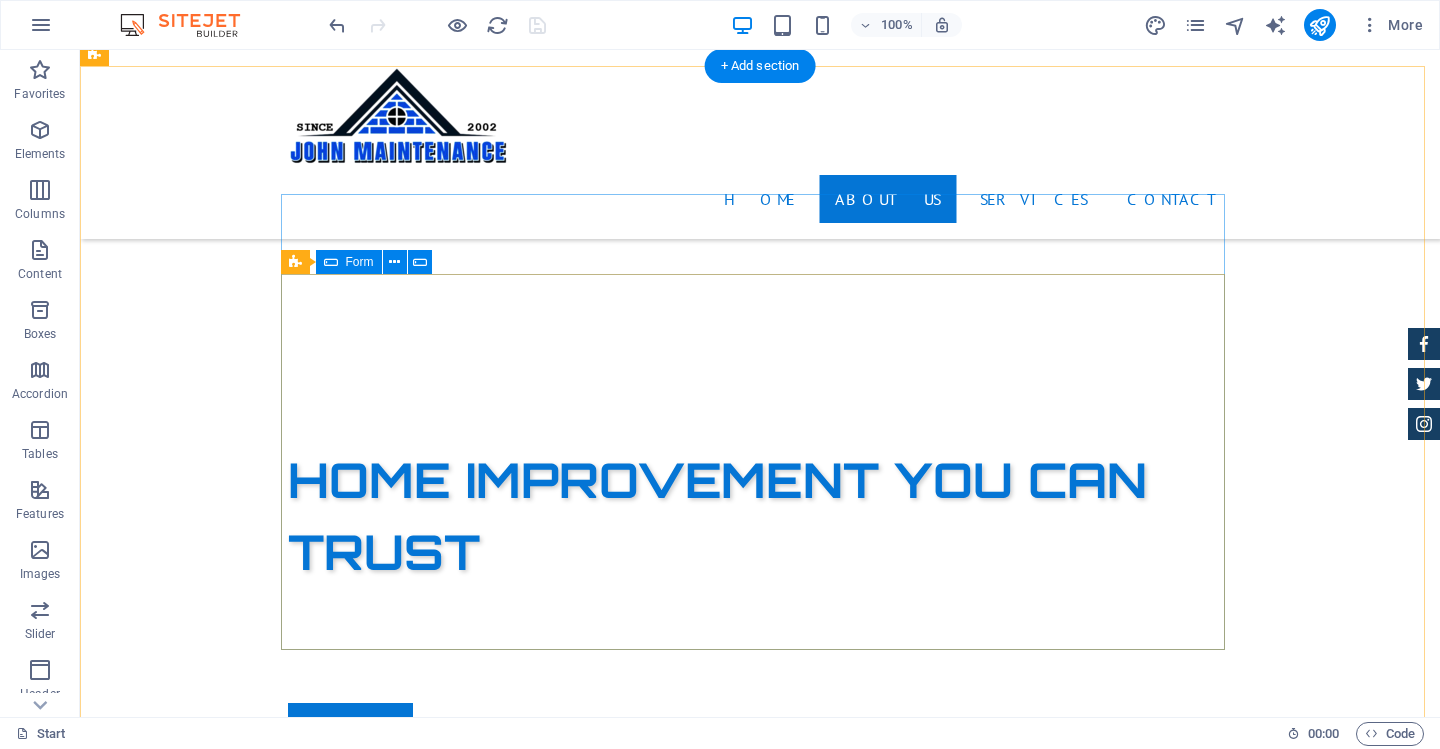 scroll, scrollTop: 1500, scrollLeft: 0, axis: vertical 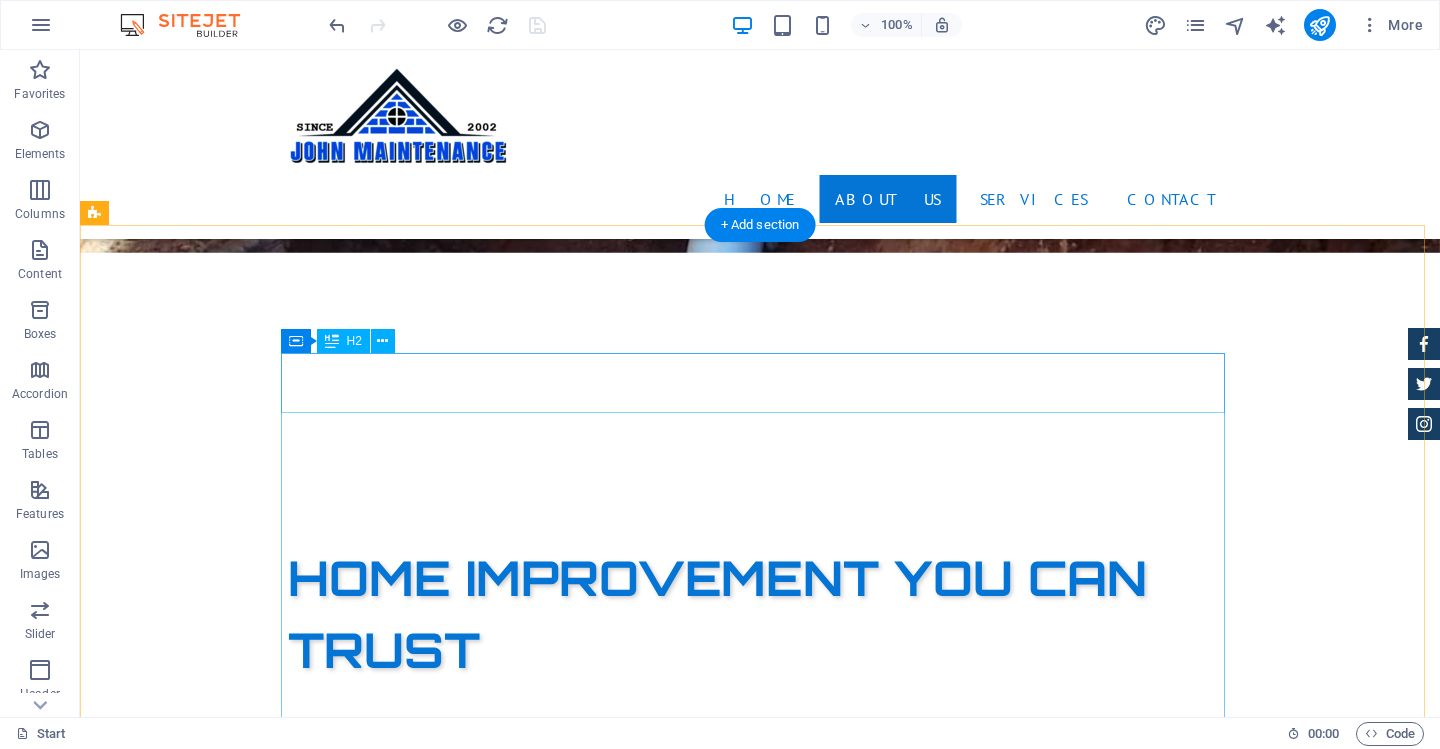 click on "Appointment" at bounding box center [760, 2713] 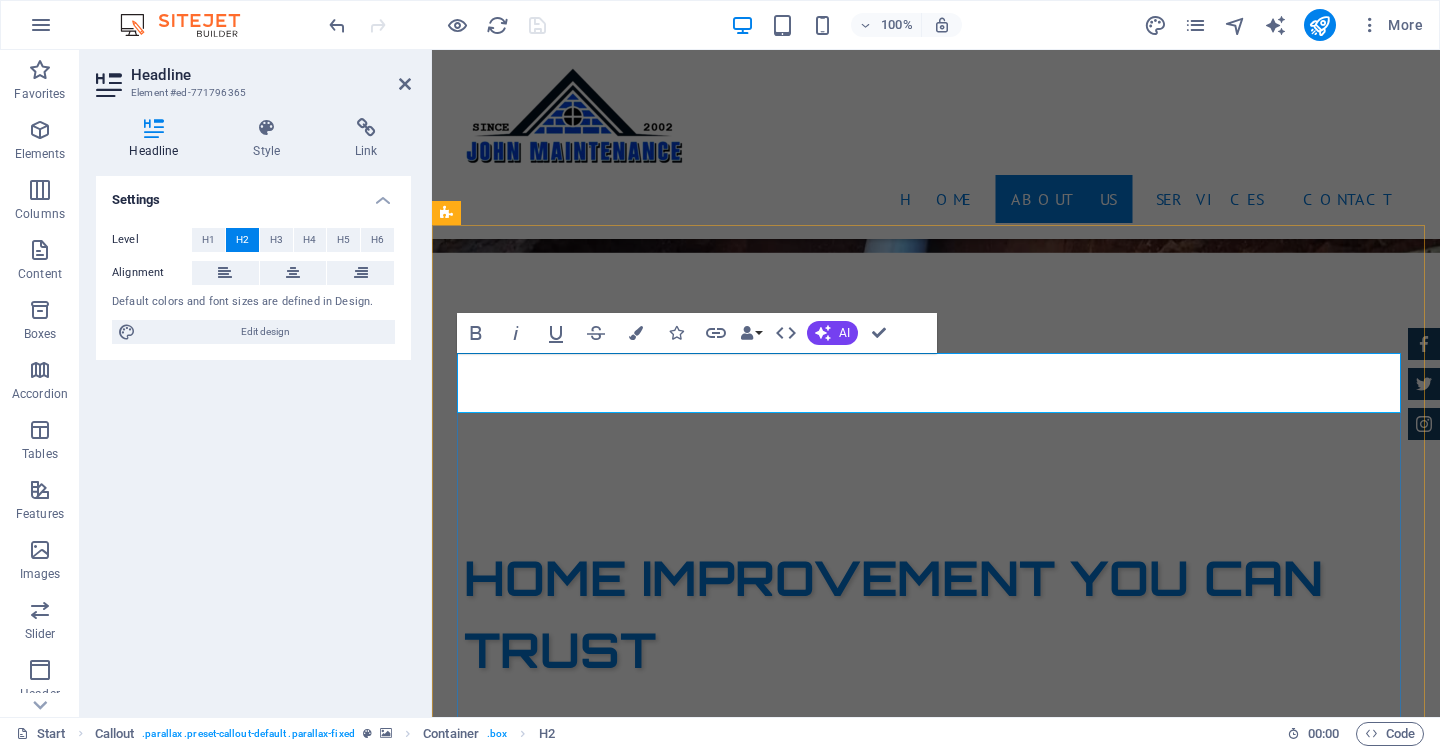 type 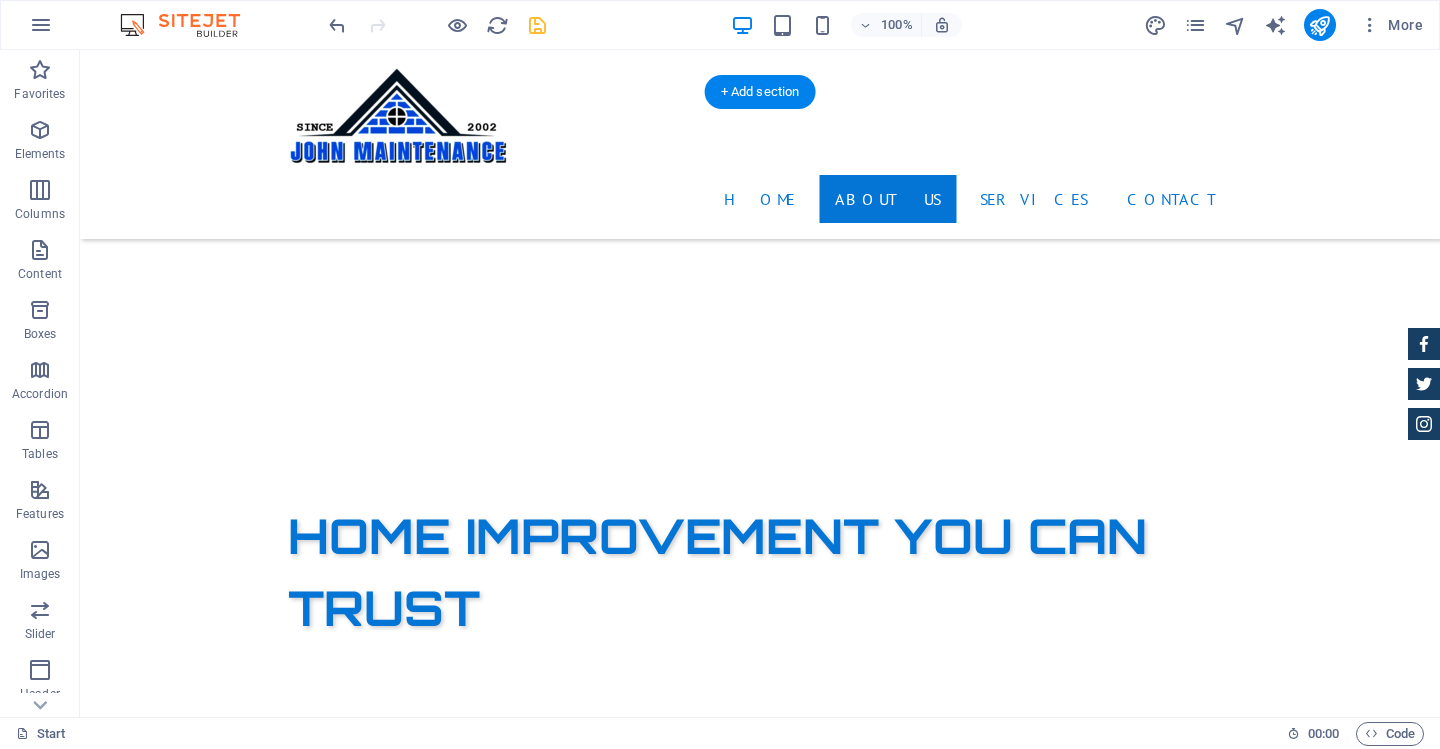 scroll, scrollTop: 1500, scrollLeft: 0, axis: vertical 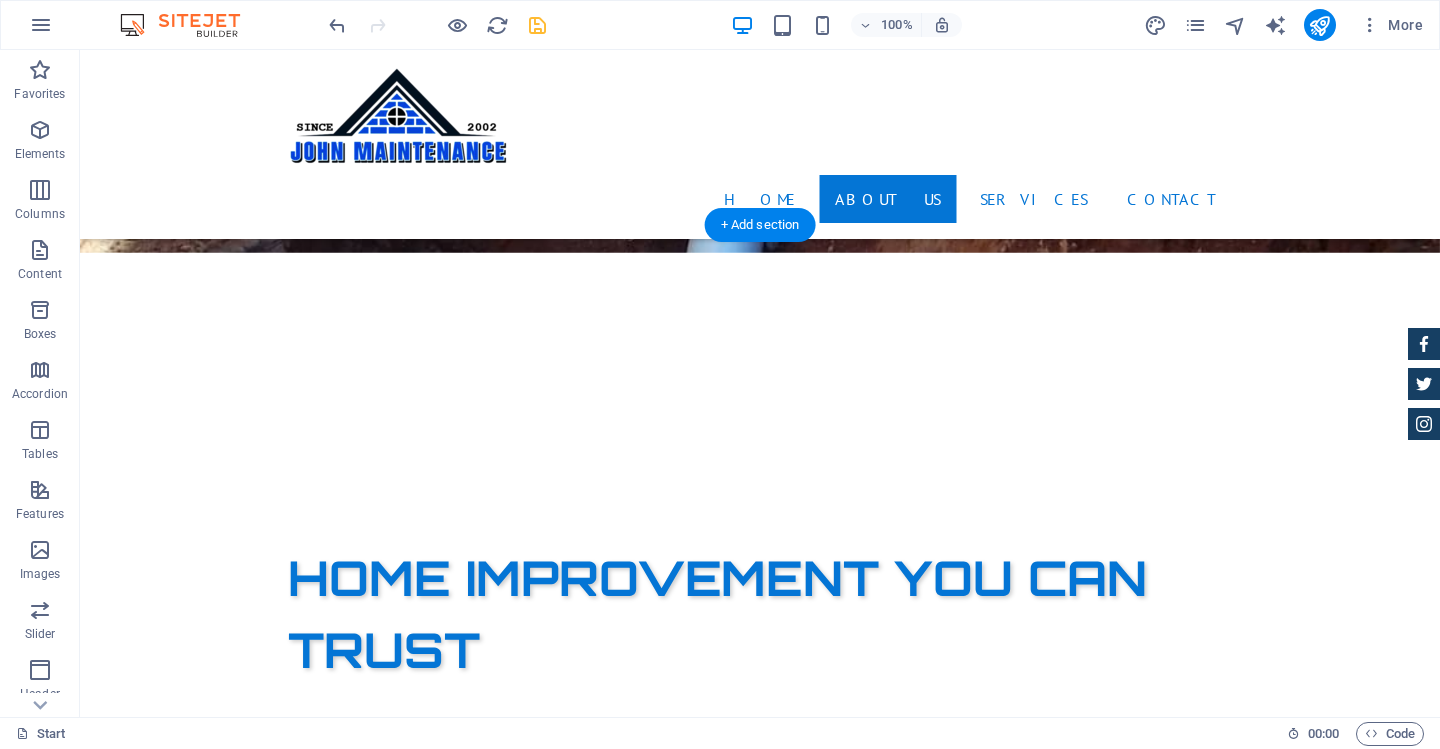 click at bounding box center (760, 2888) 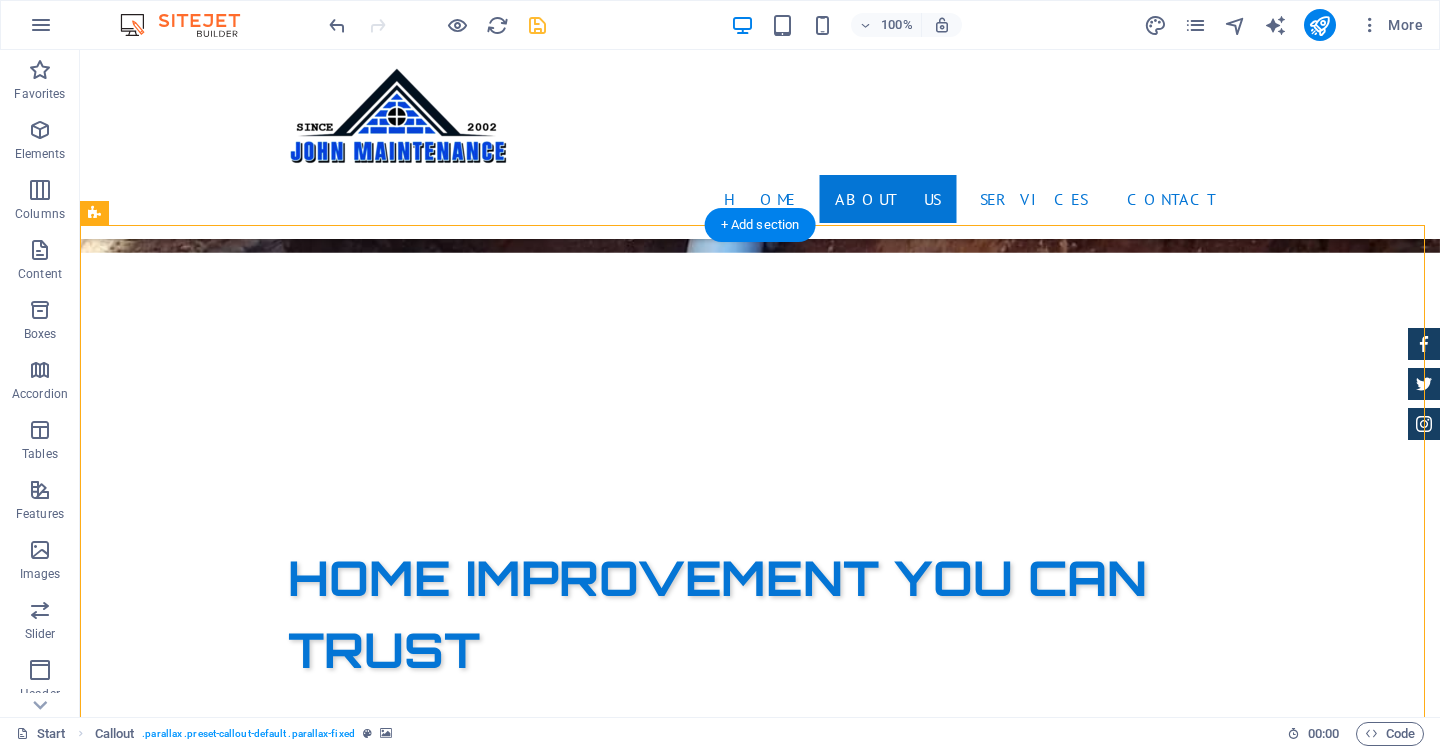 click at bounding box center [760, 2888] 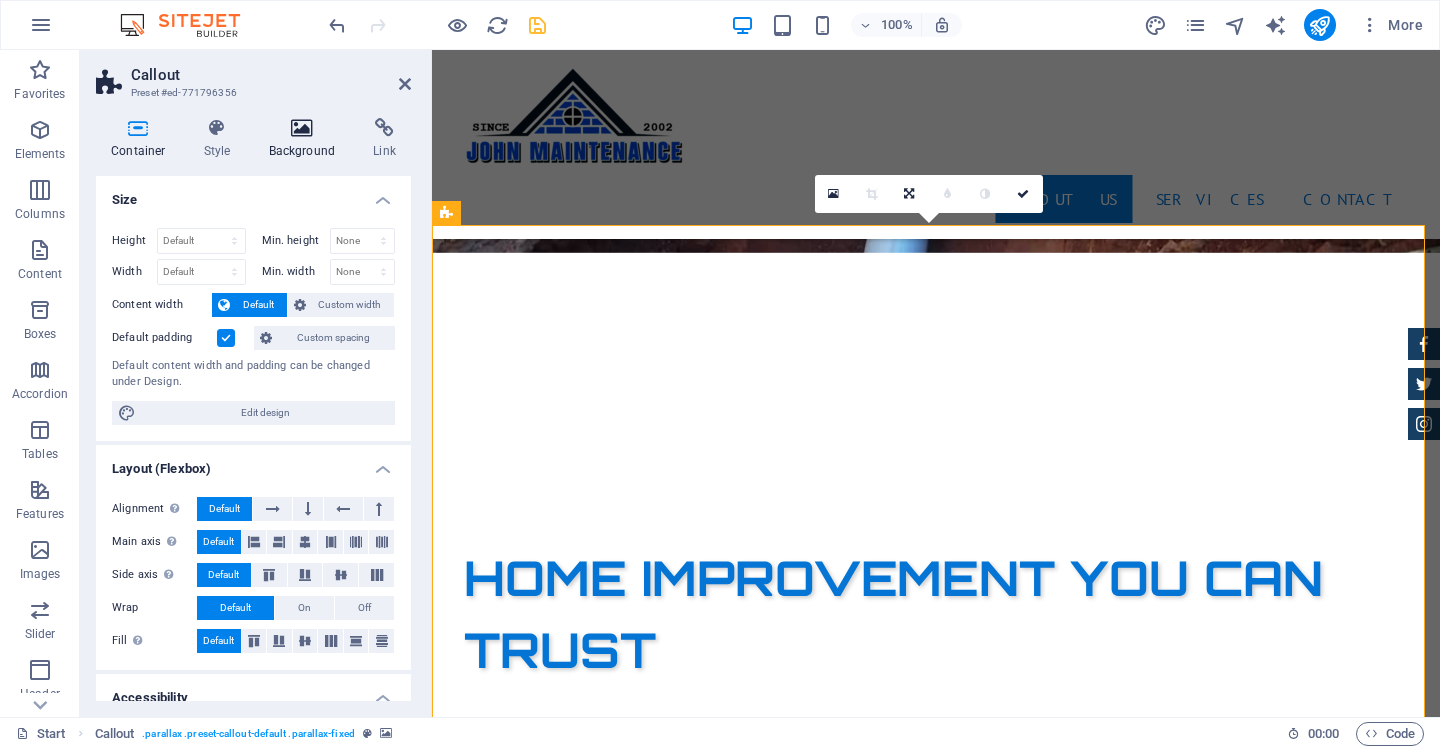 click on "Background" at bounding box center (306, 139) 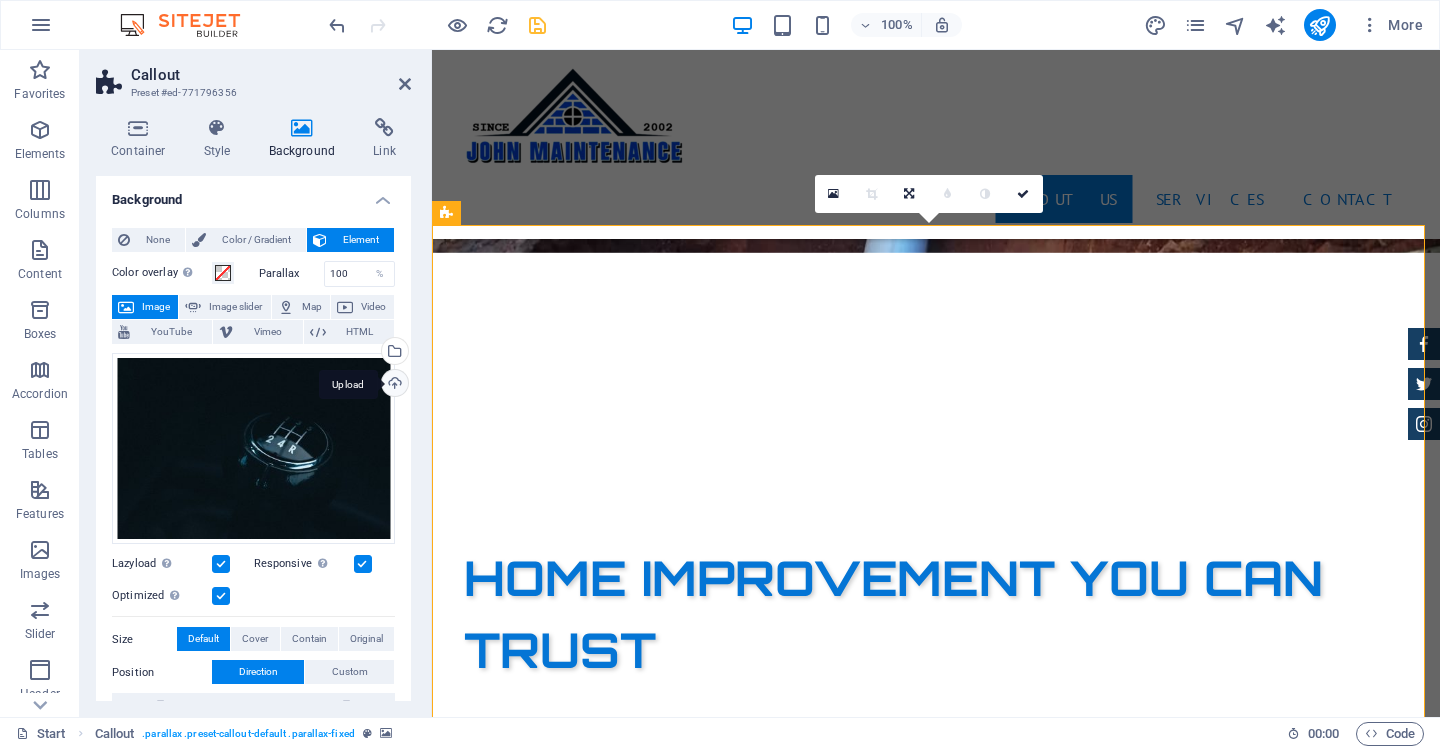 click on "Upload" at bounding box center (393, 385) 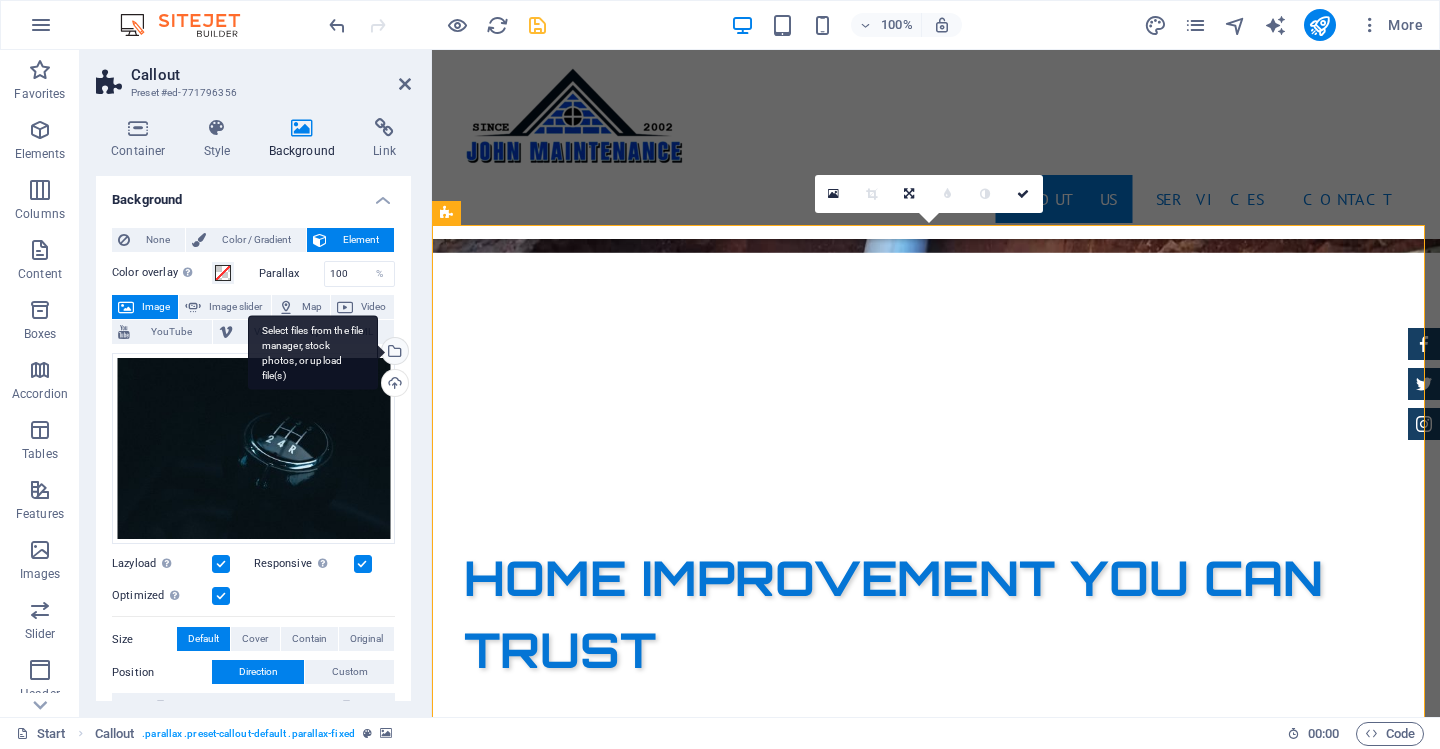 click on "Select files from the file manager, stock photos, or upload file(s)" at bounding box center [393, 353] 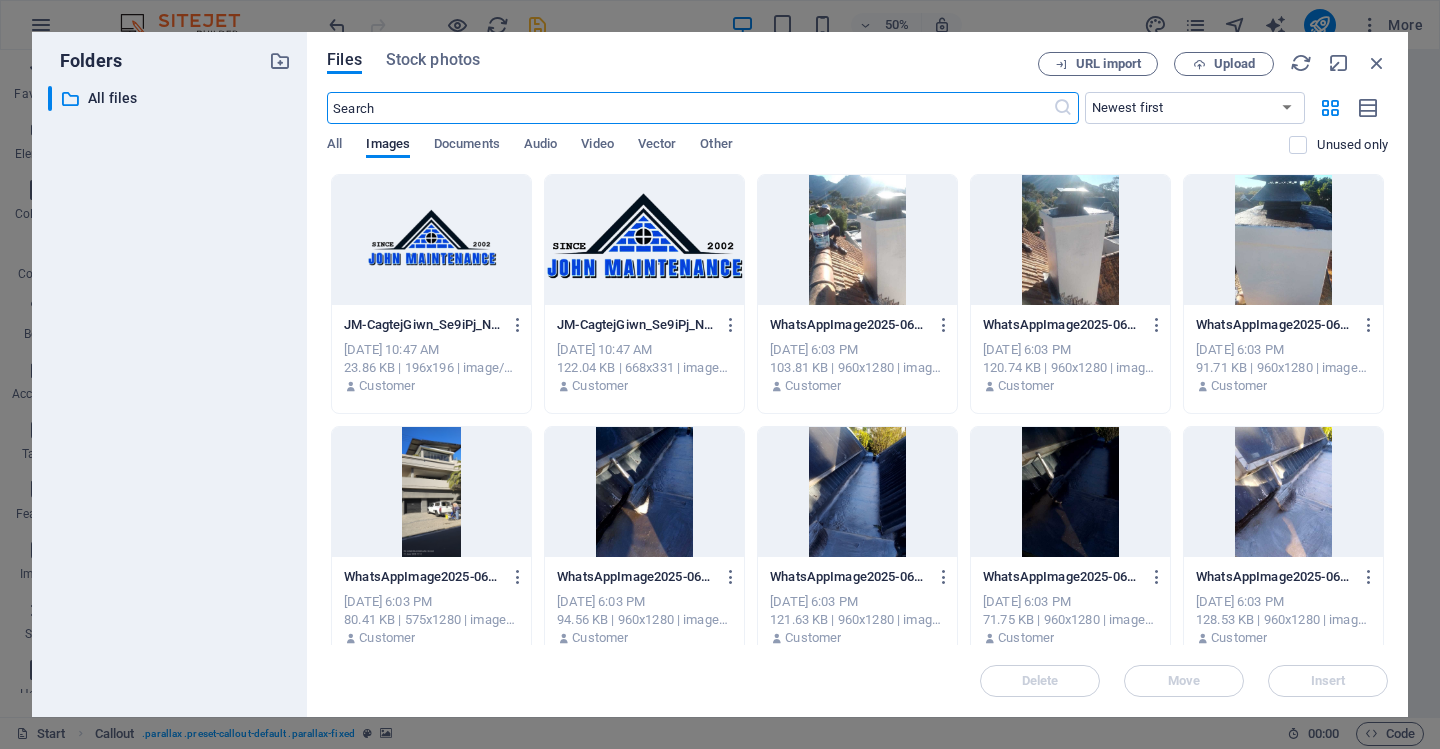 scroll, scrollTop: 1939, scrollLeft: 0, axis: vertical 